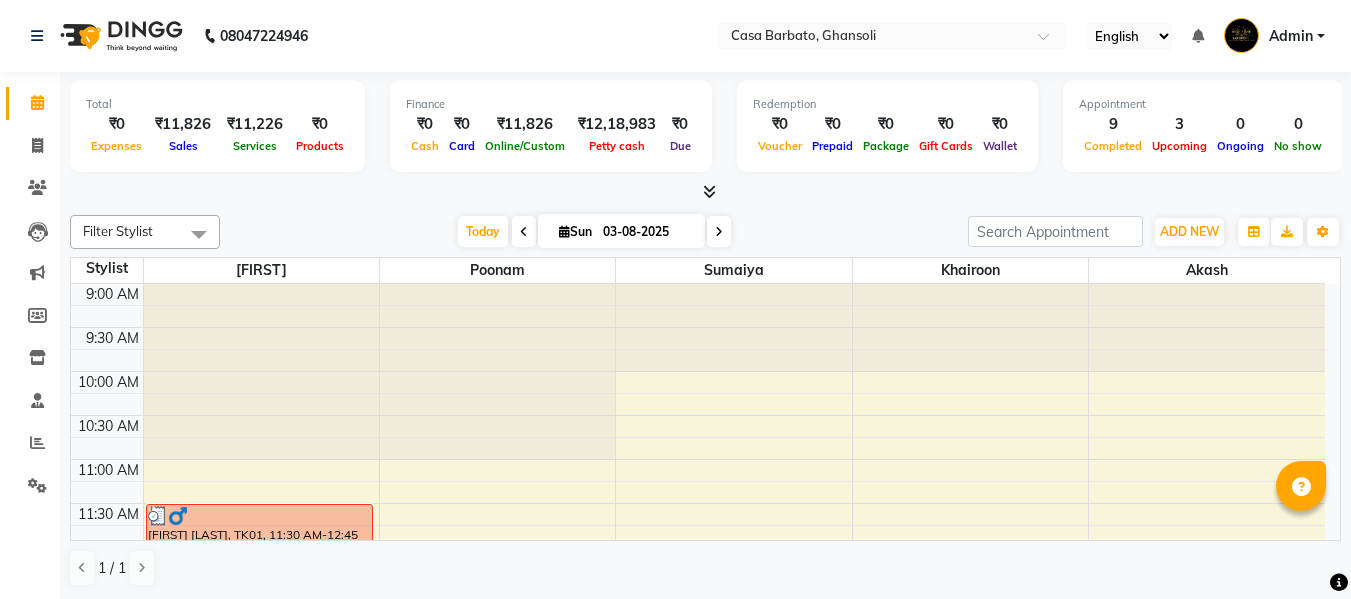 scroll, scrollTop: 0, scrollLeft: 0, axis: both 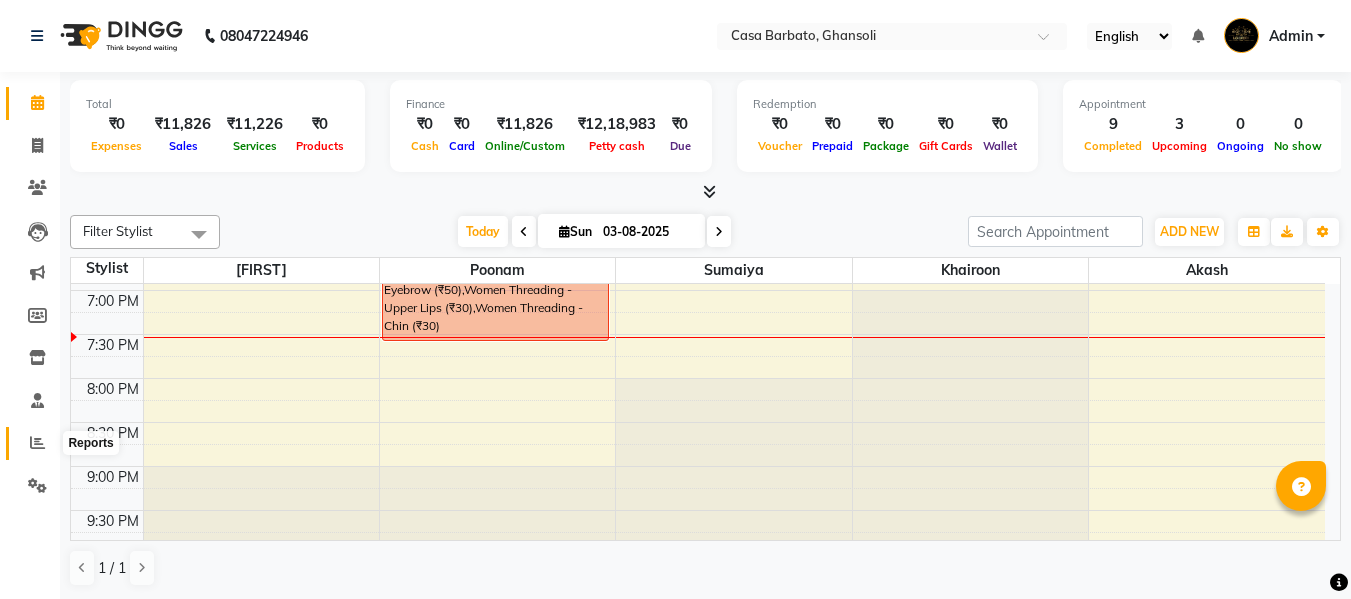 click 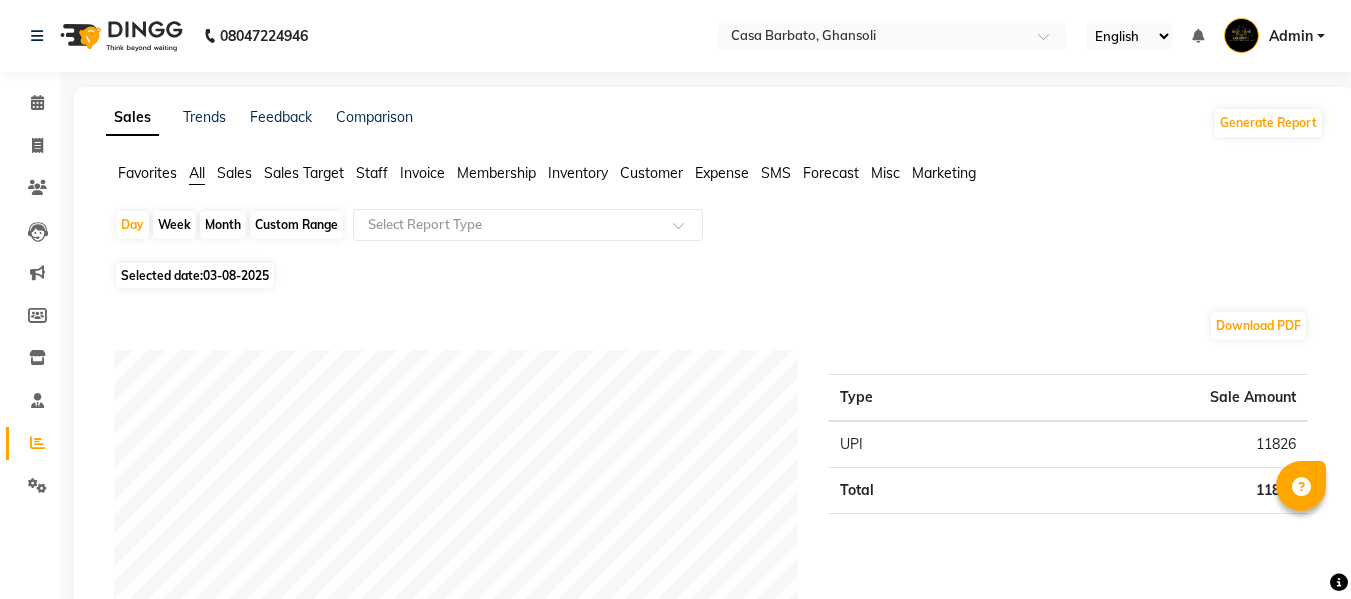 scroll, scrollTop: 524, scrollLeft: 0, axis: vertical 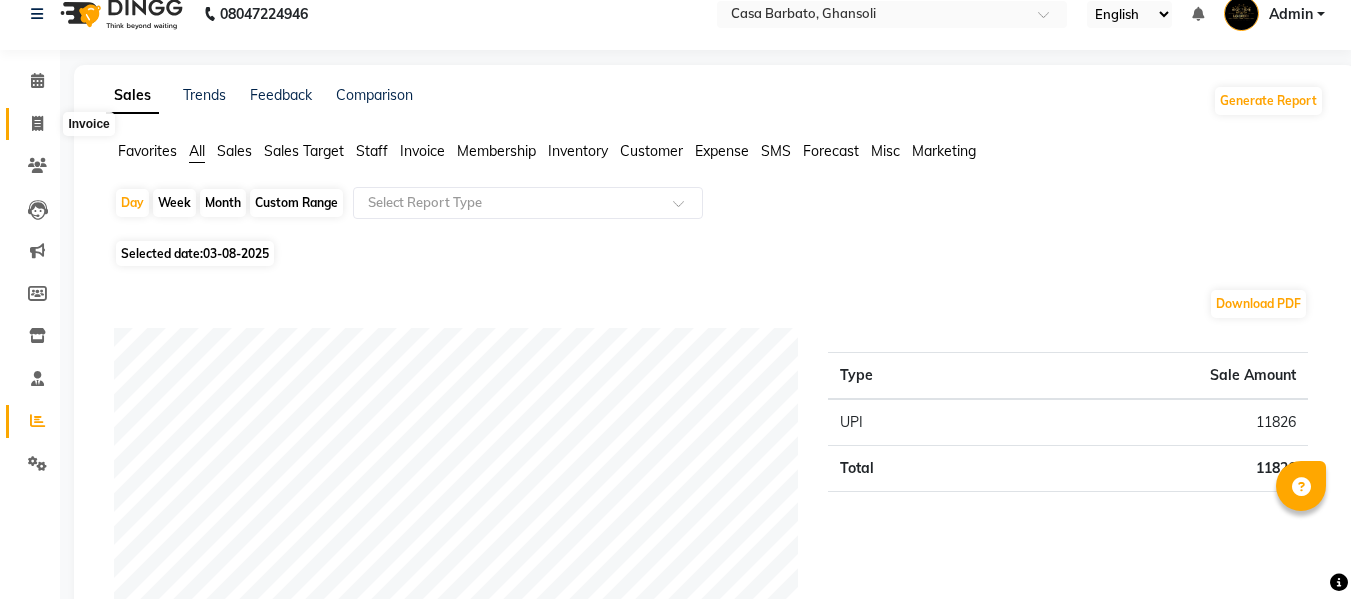 click 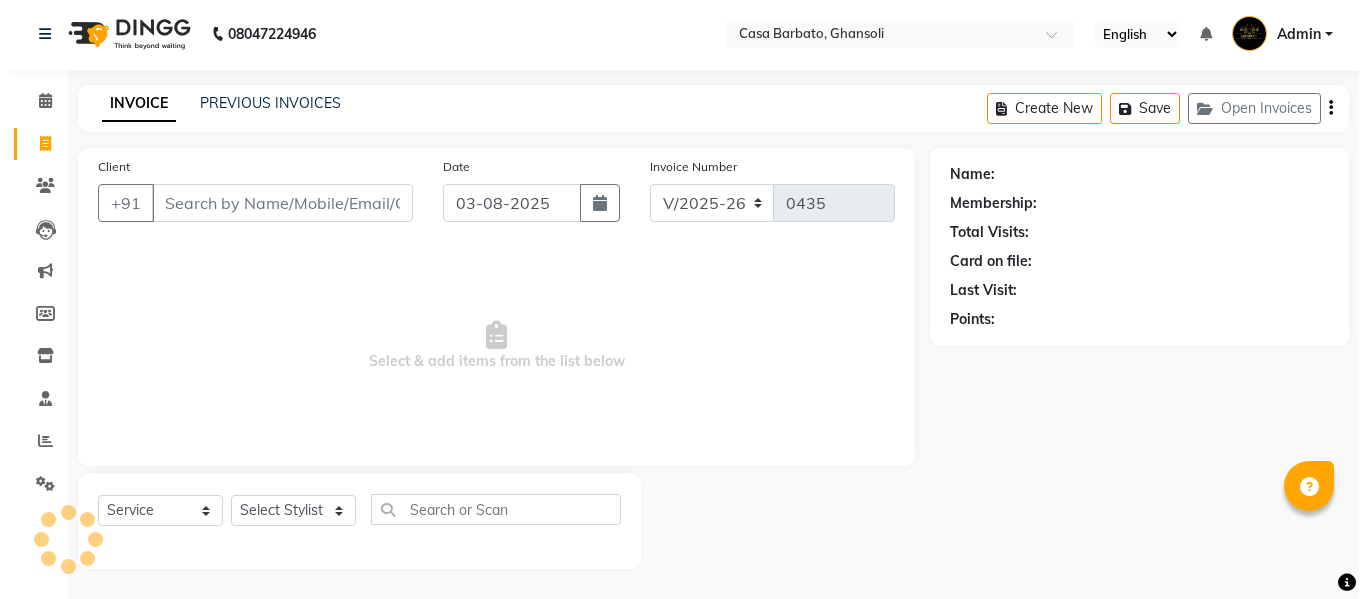scroll, scrollTop: 2, scrollLeft: 0, axis: vertical 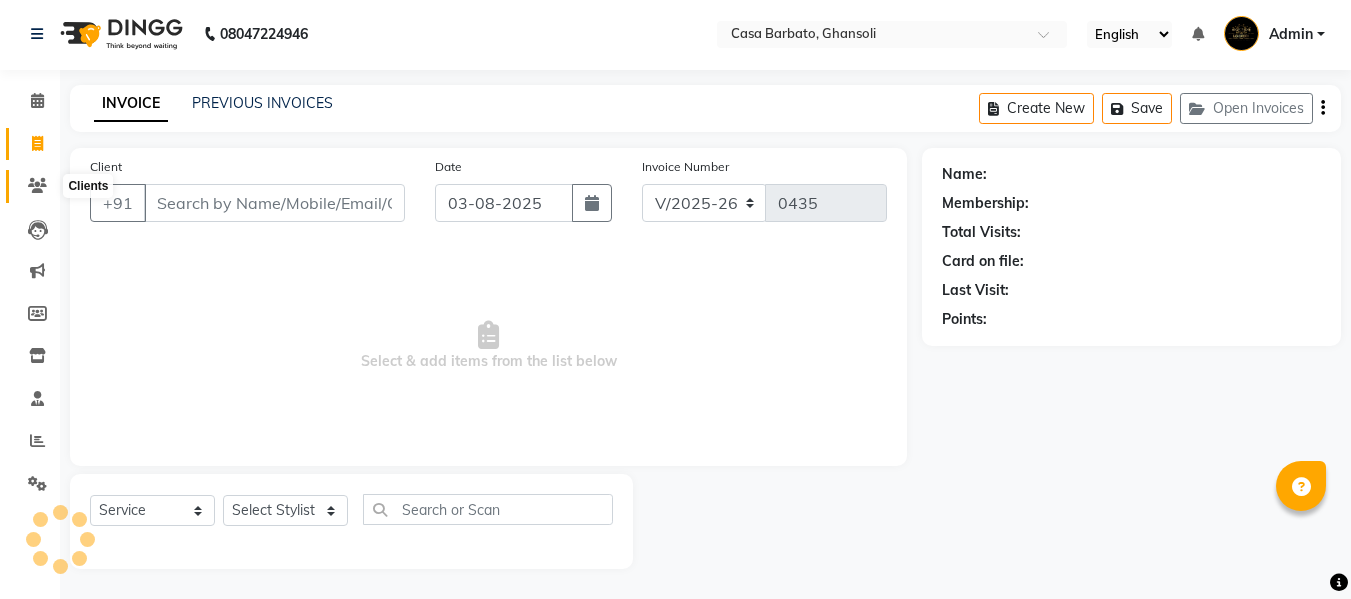 click 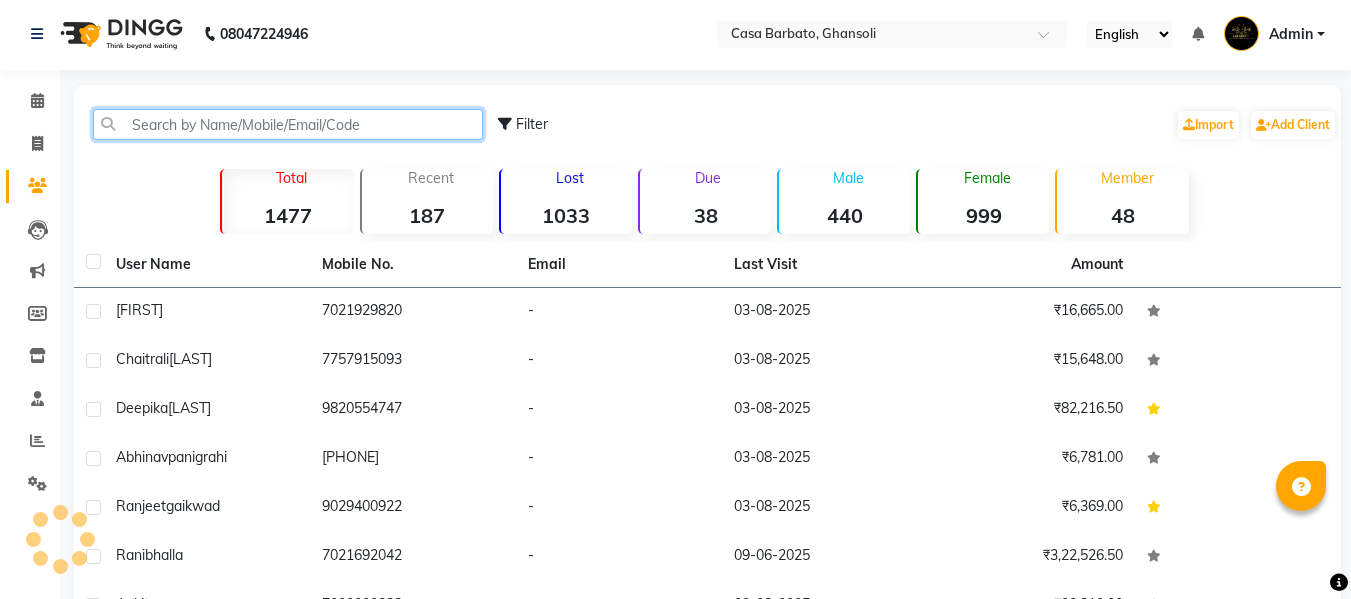 click 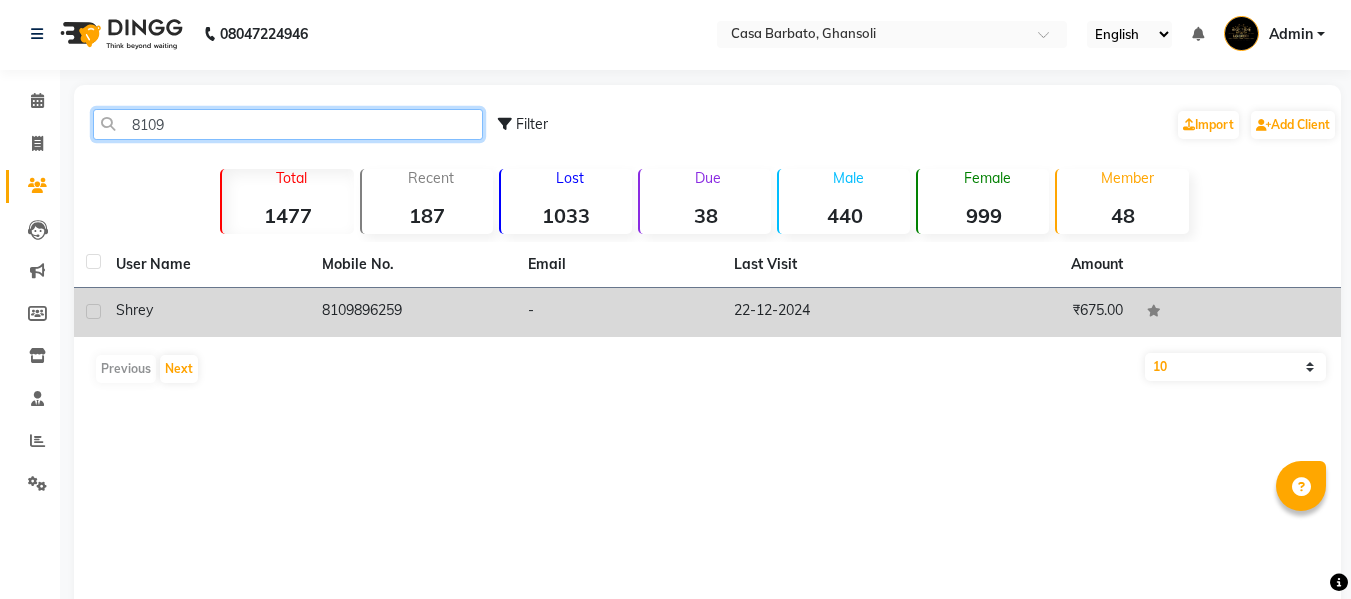 type on "8109" 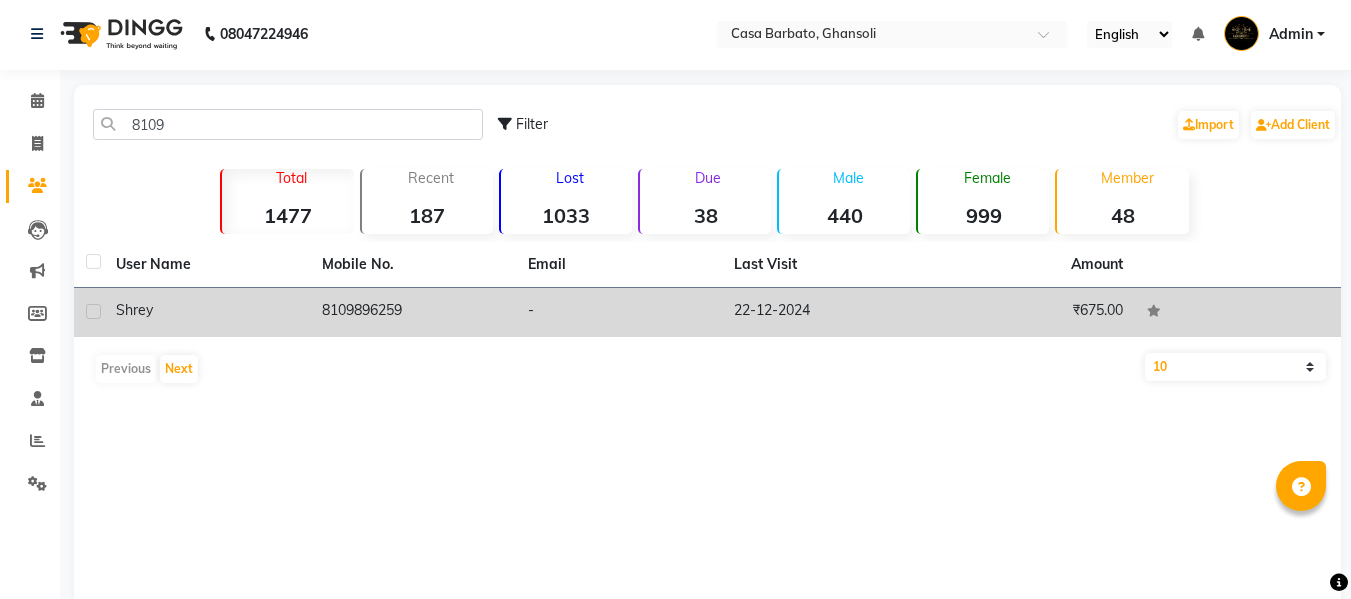 click on "shrey" 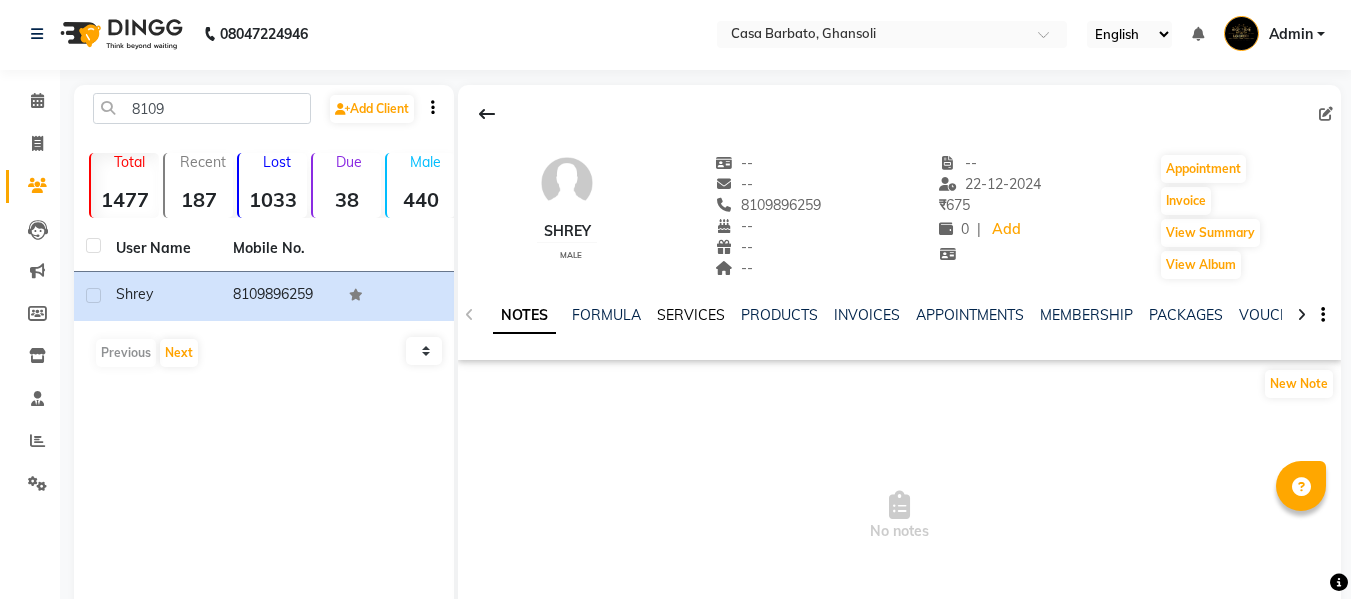 click on "SERVICES" 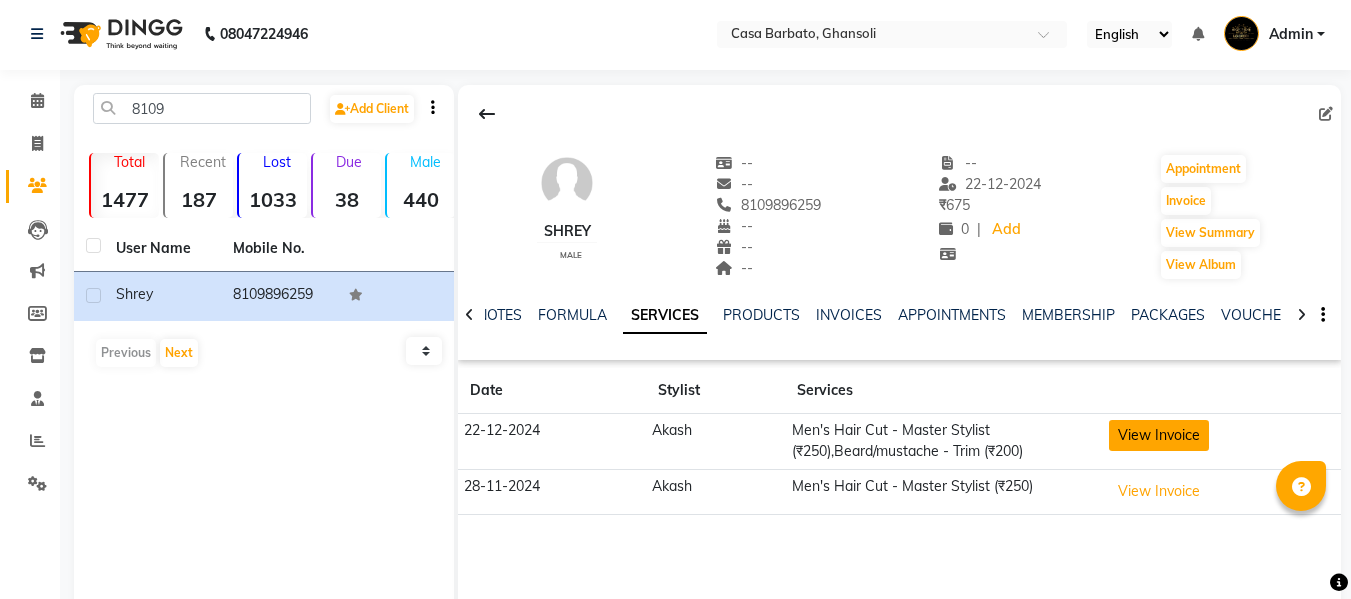 click on "View Invoice" 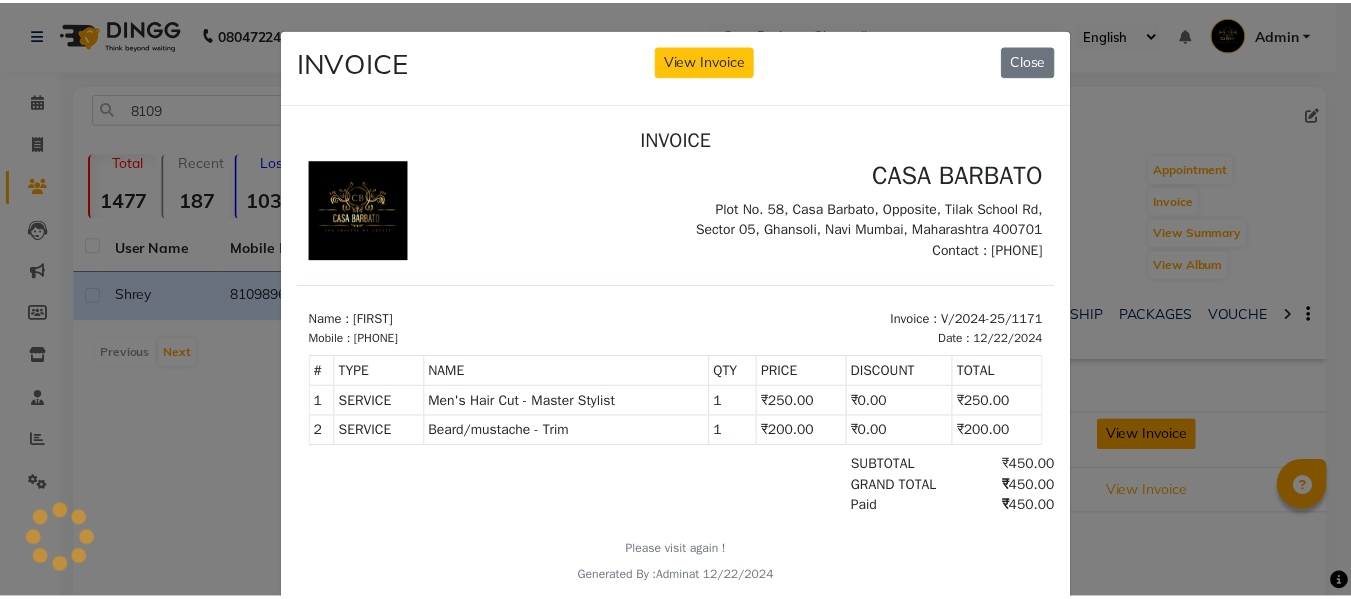 scroll, scrollTop: 0, scrollLeft: 0, axis: both 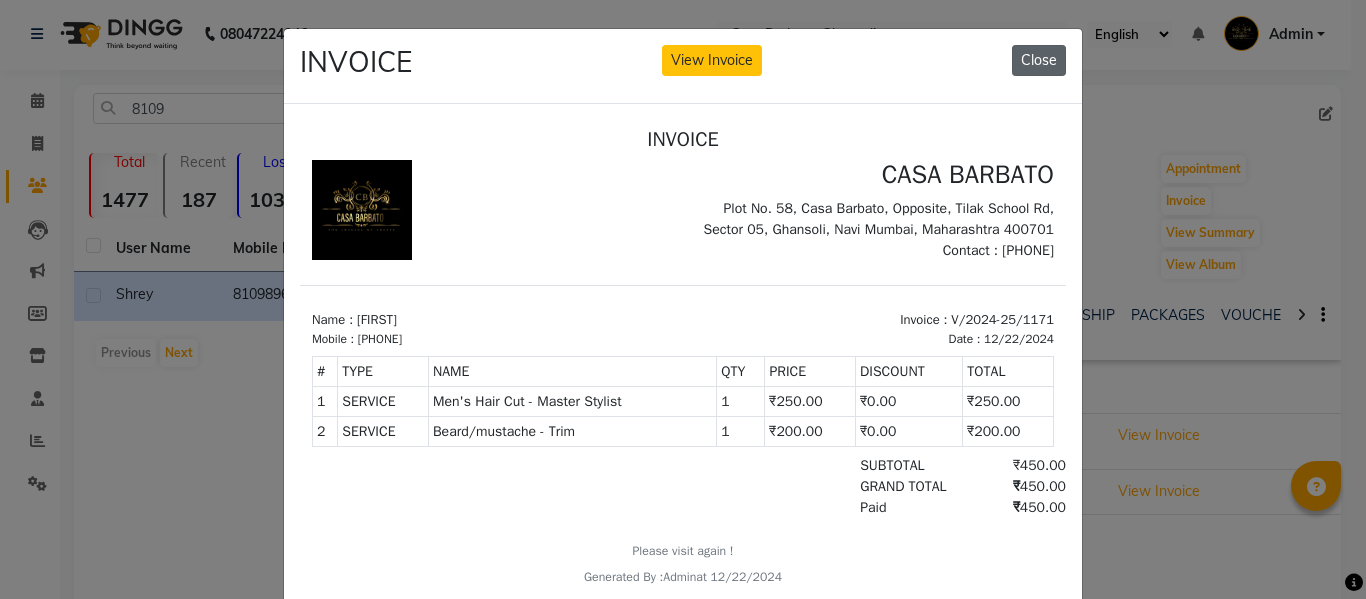 click on "Close" 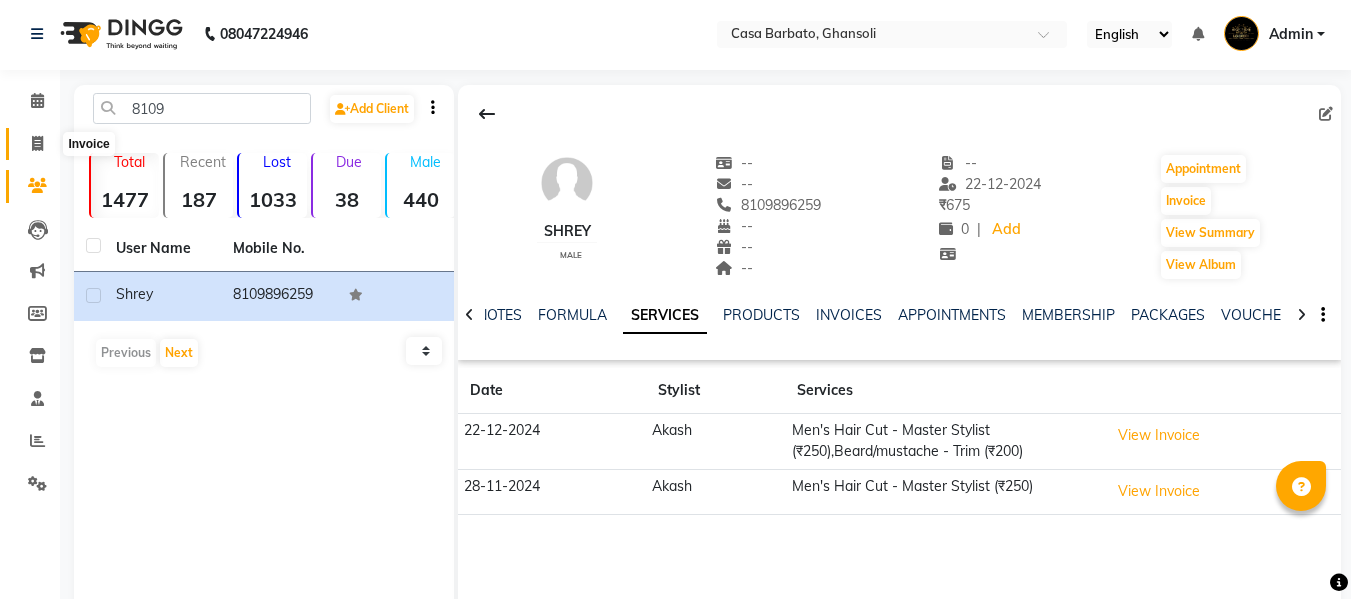 click 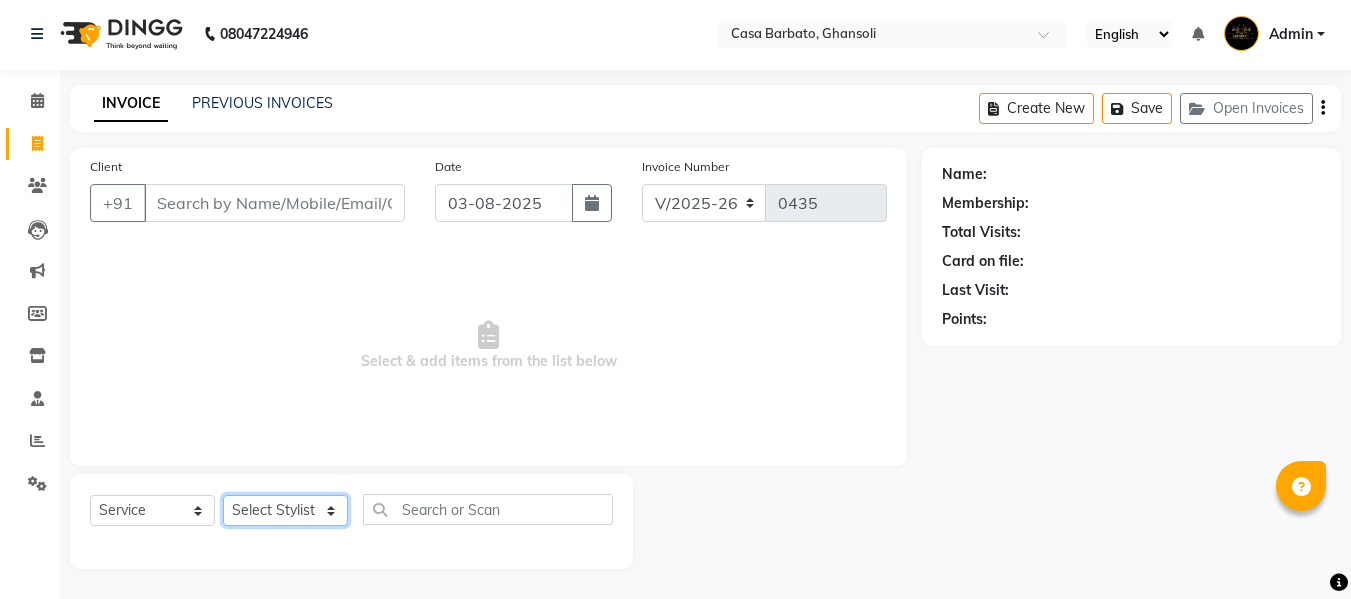 click on "Select Stylist Akash  Khairoon Poonam Rekha shantanu  Sumaiya" 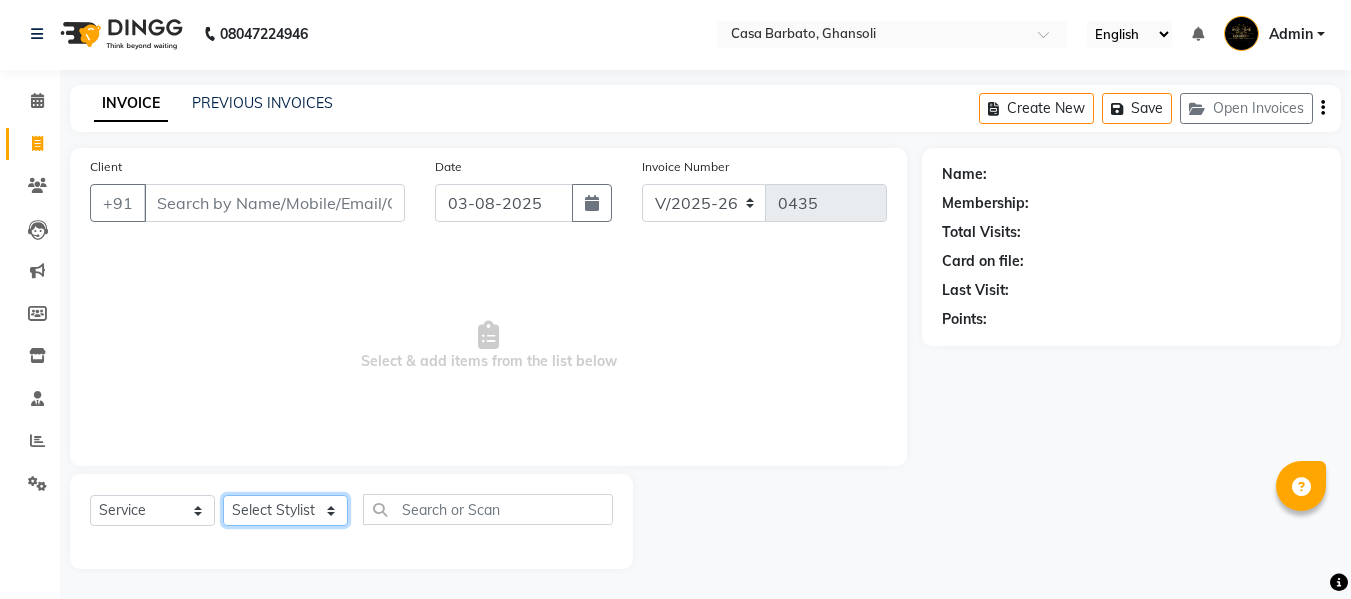 select on "10554" 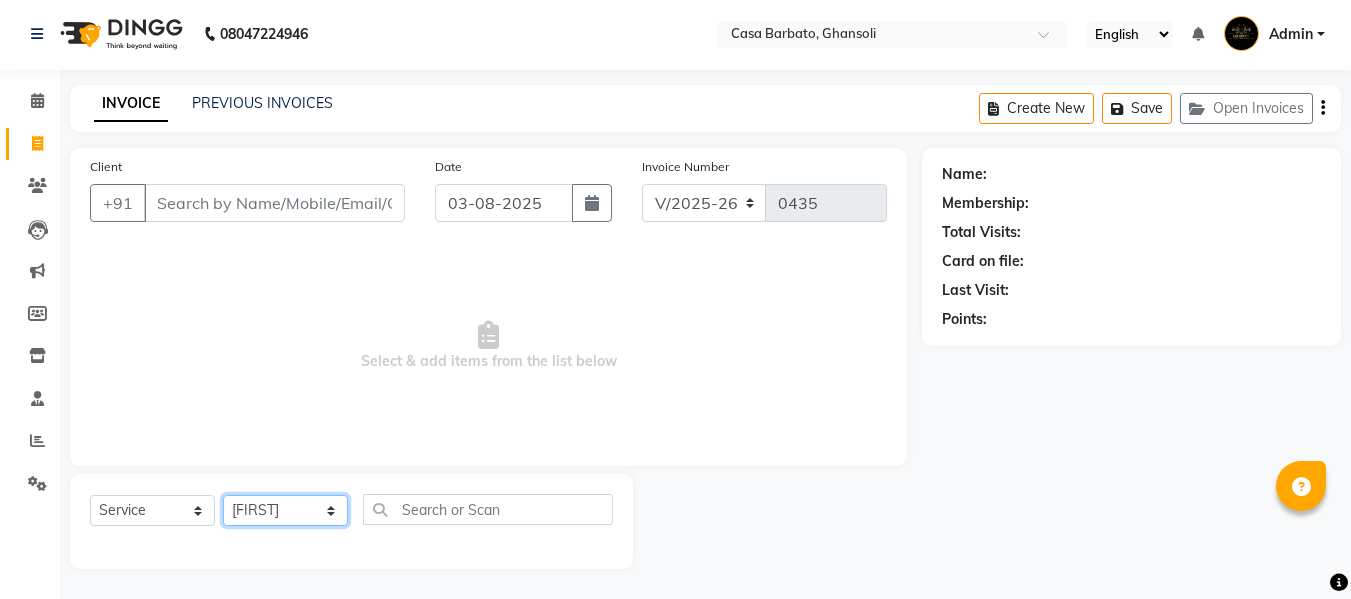click on "Select Stylist Akash  Khairoon Poonam Rekha shantanu  Sumaiya" 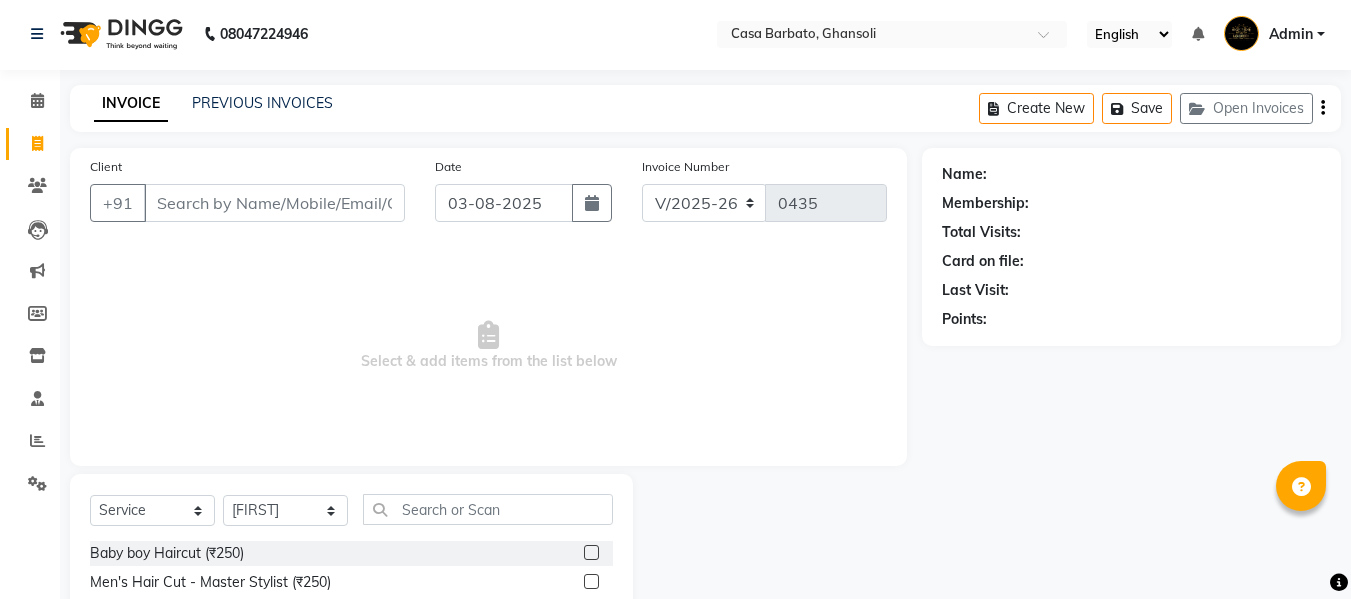 click 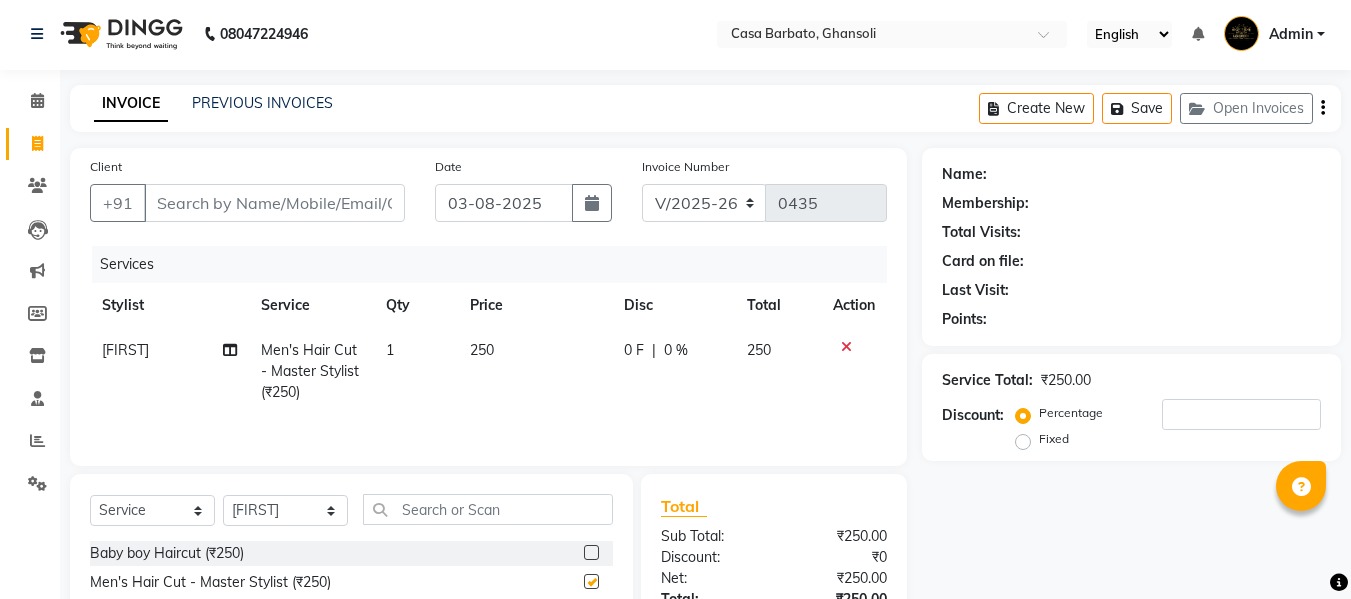 checkbox on "false" 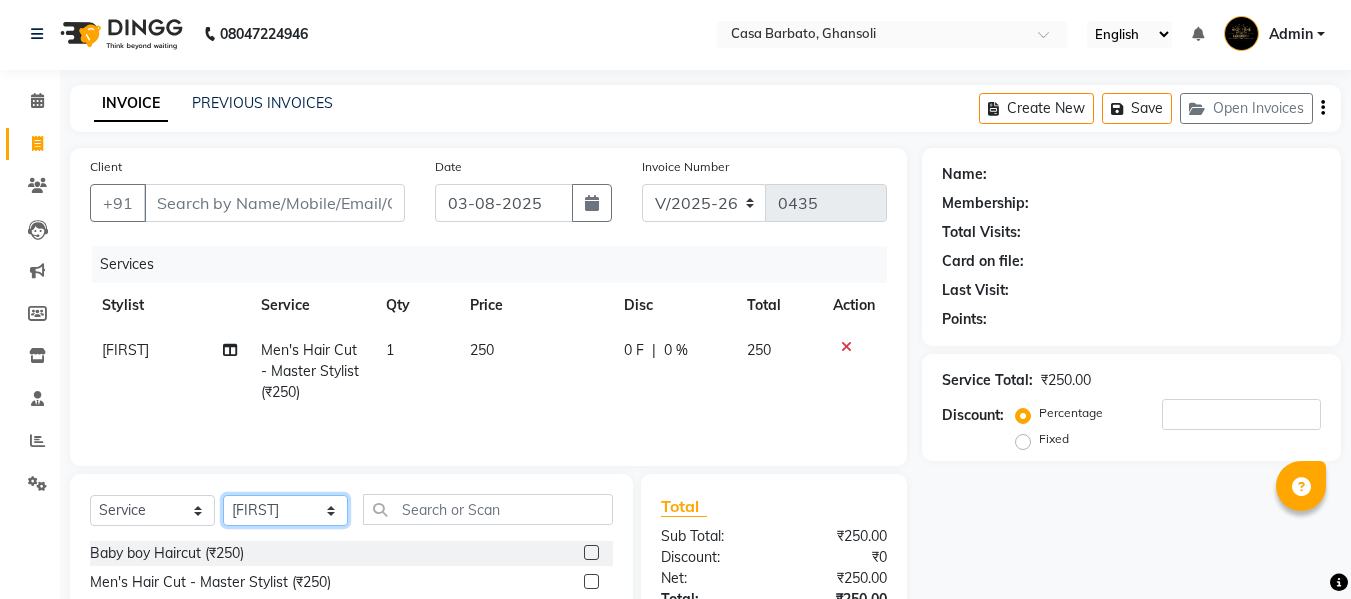 click on "Select Stylist Akash  Khairoon Poonam Rekha shantanu  Sumaiya" 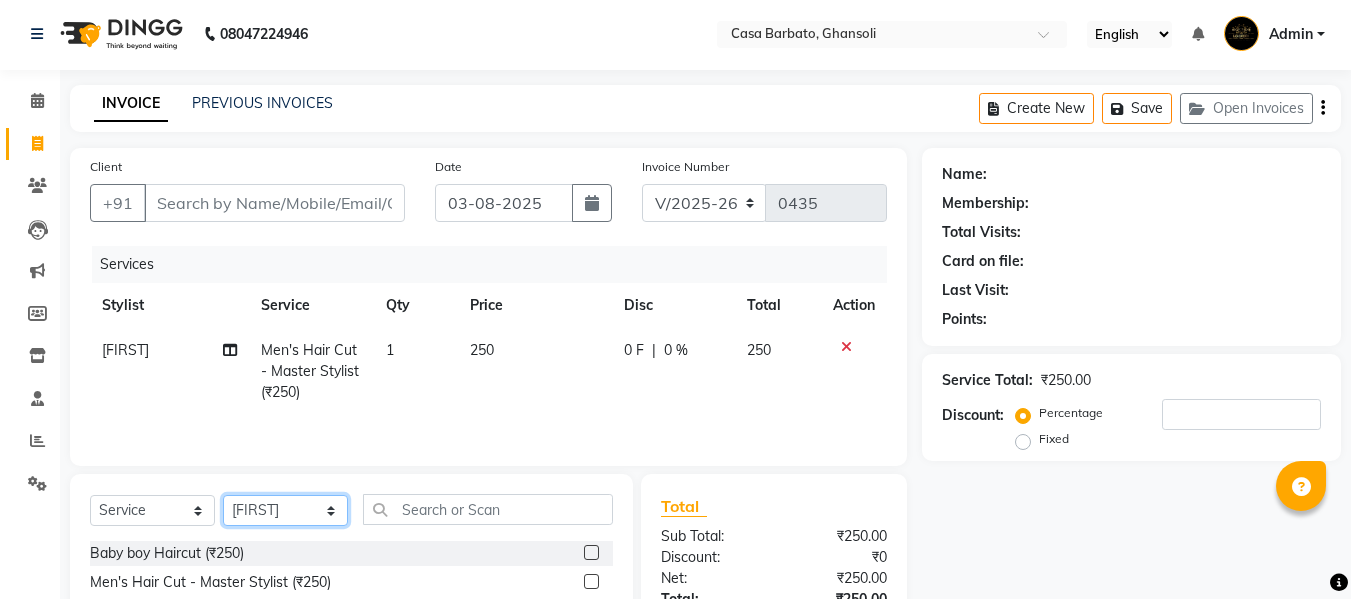 select on "10555" 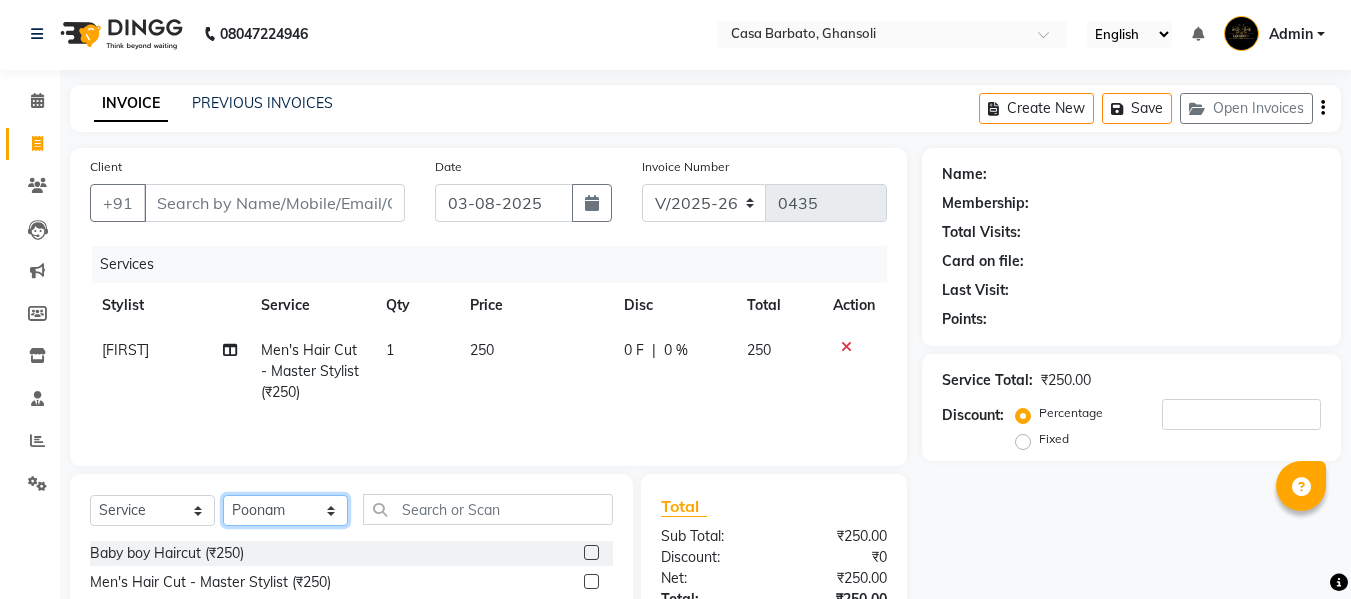 click on "Select Stylist Akash  Khairoon Poonam Rekha shantanu  Sumaiya" 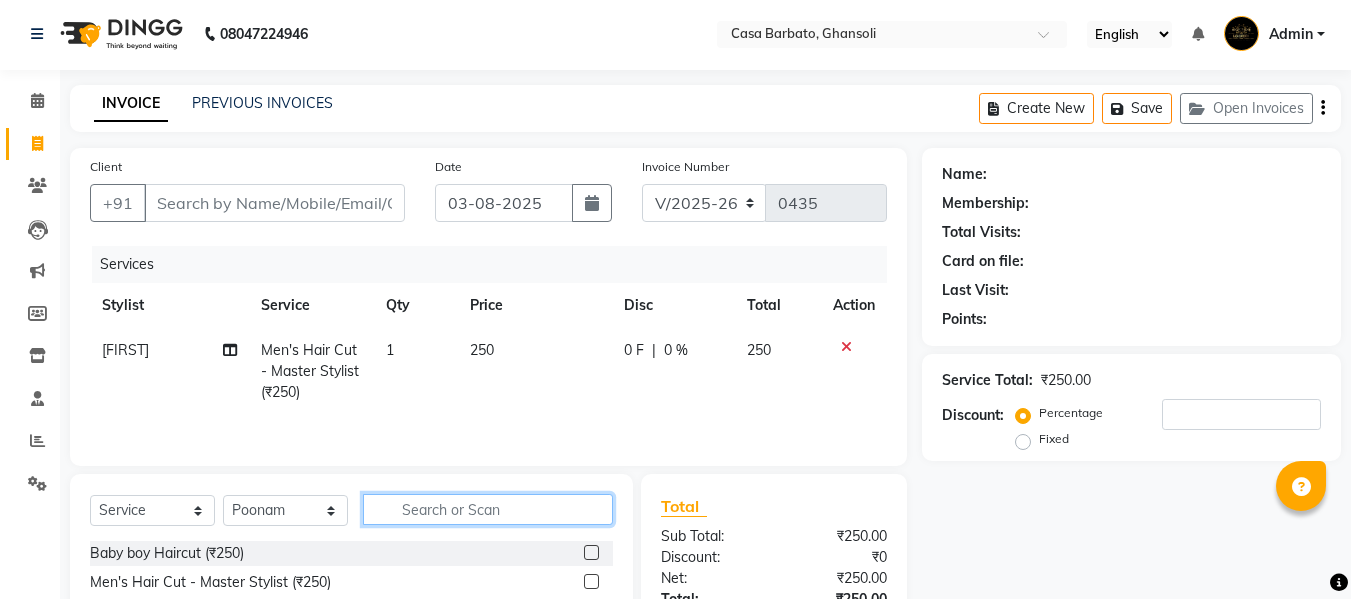 click 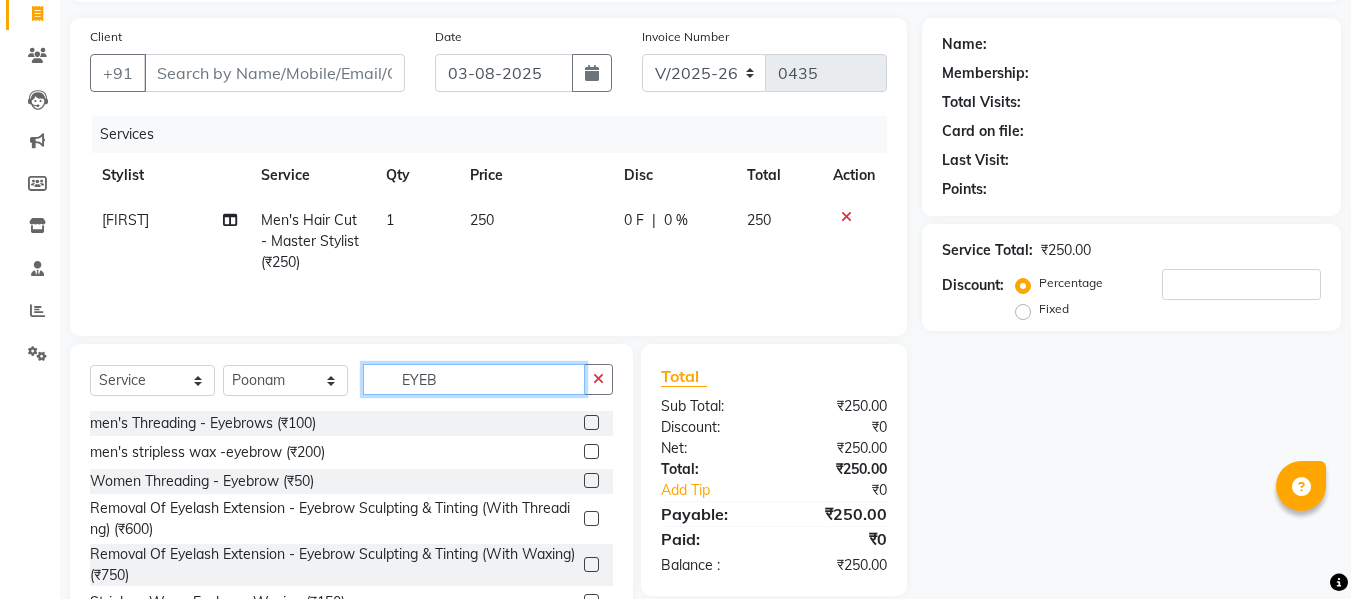 scroll, scrollTop: 162, scrollLeft: 0, axis: vertical 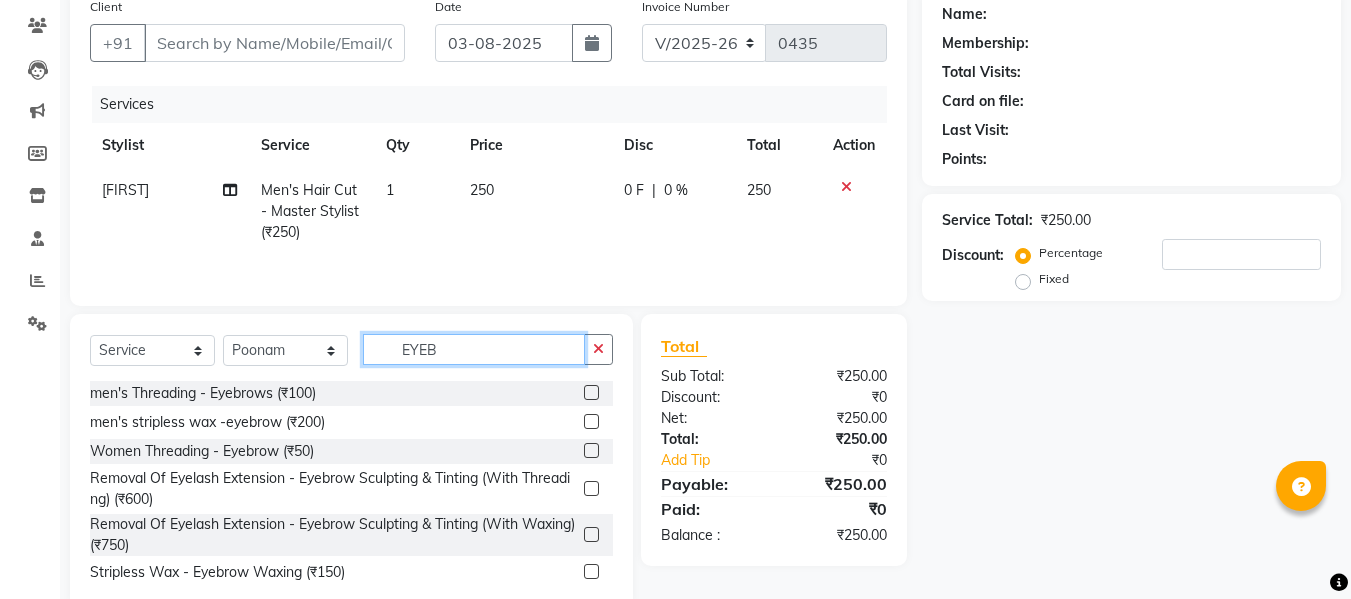 type on "EYEB" 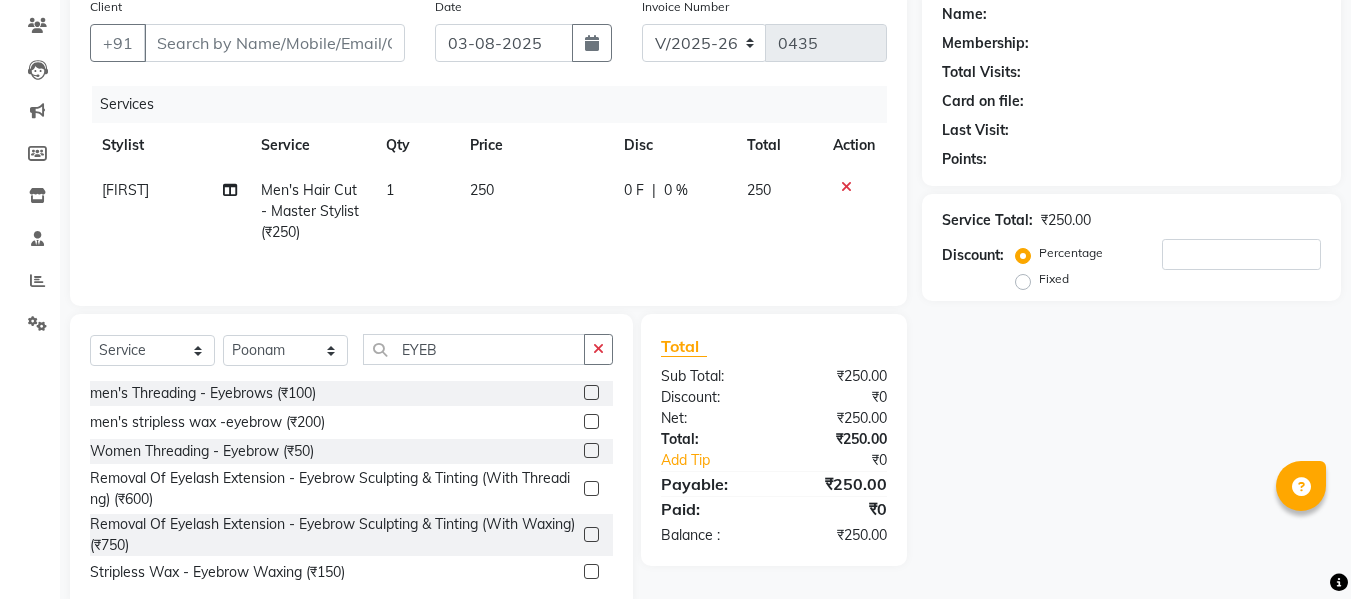 click 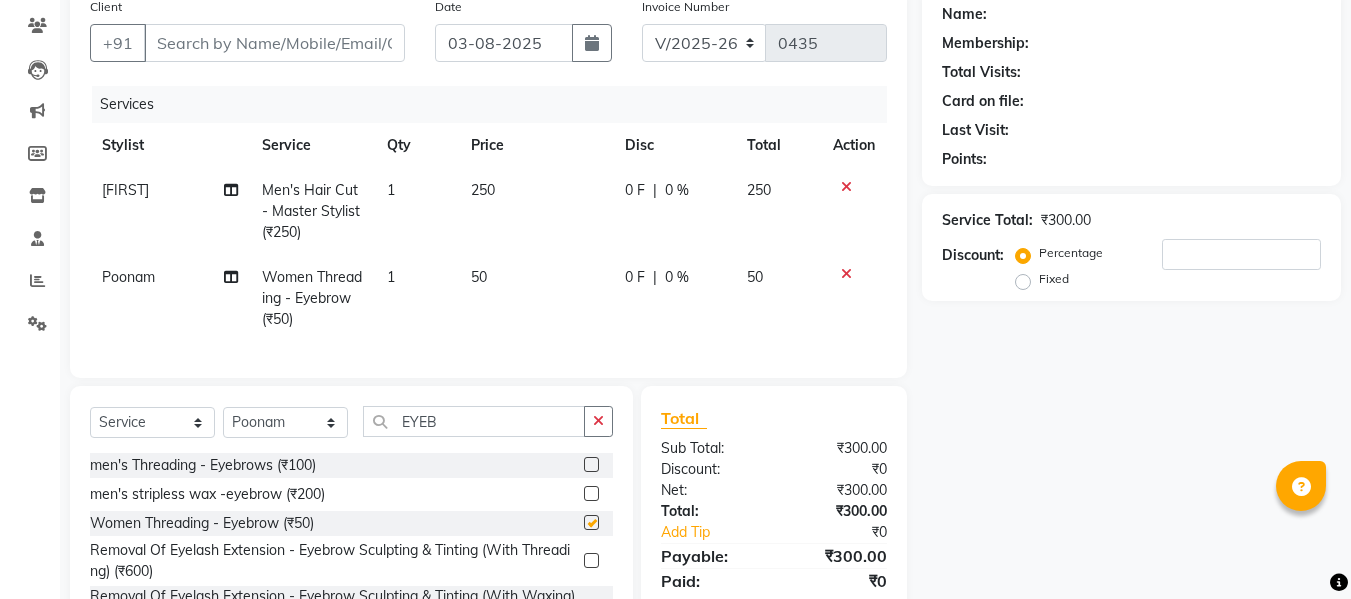 checkbox on "false" 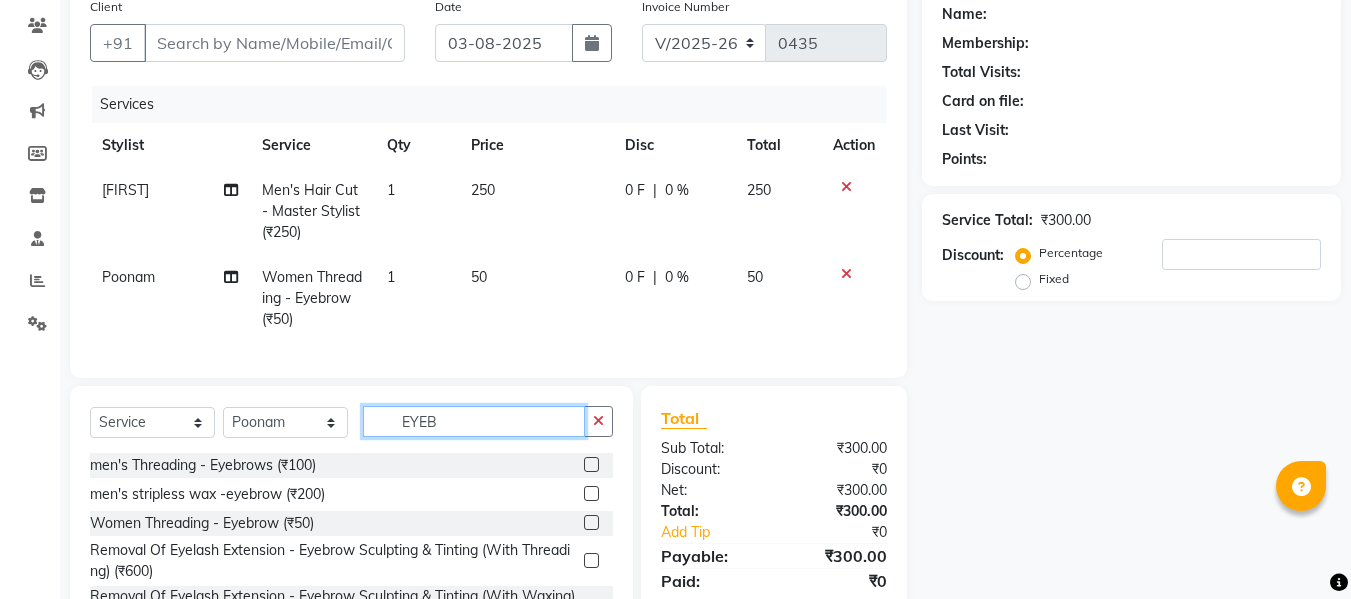 click on "EYEB" 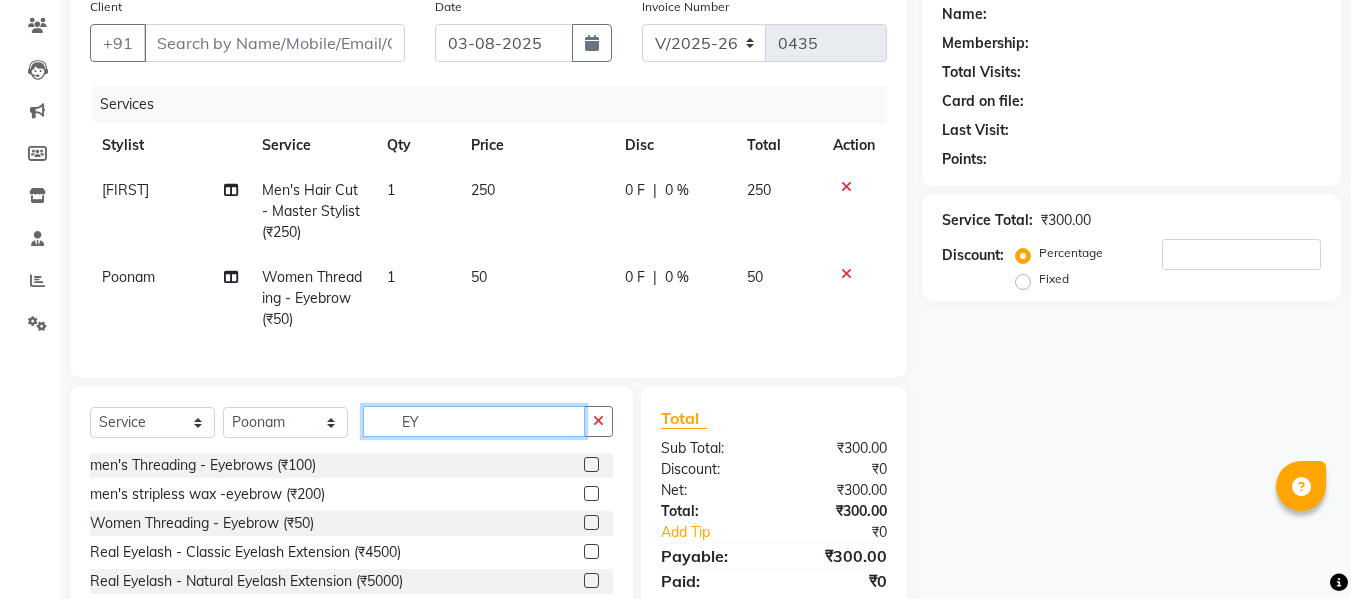 type on "E" 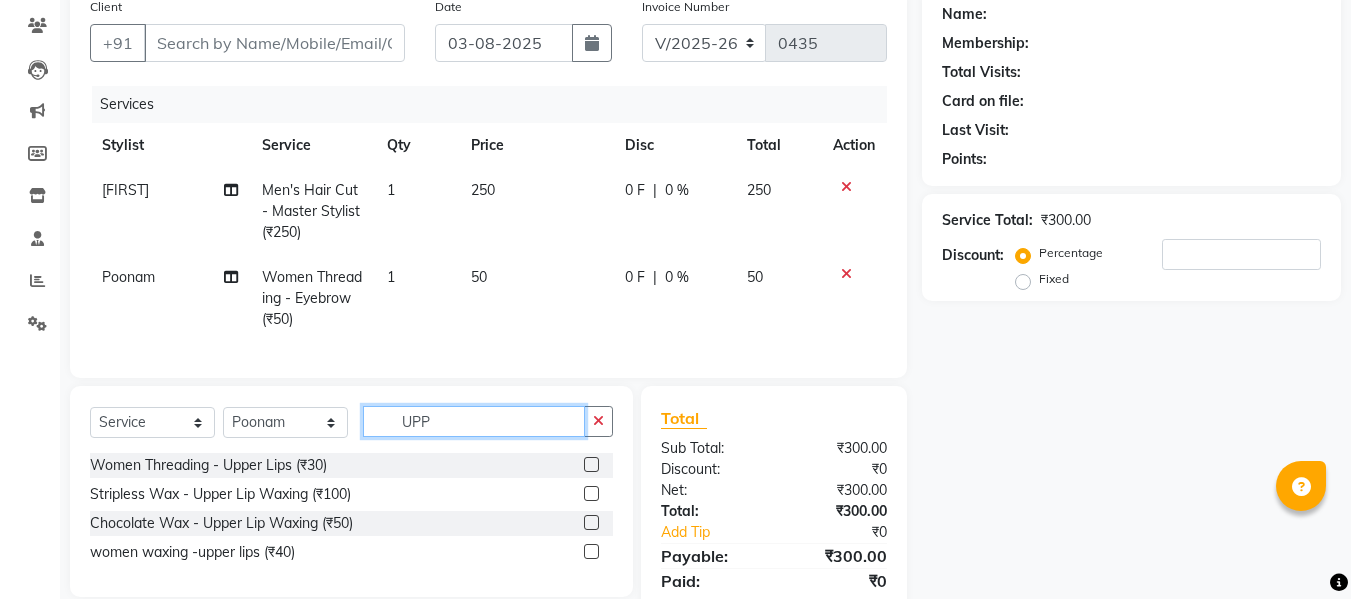 type on "UPP" 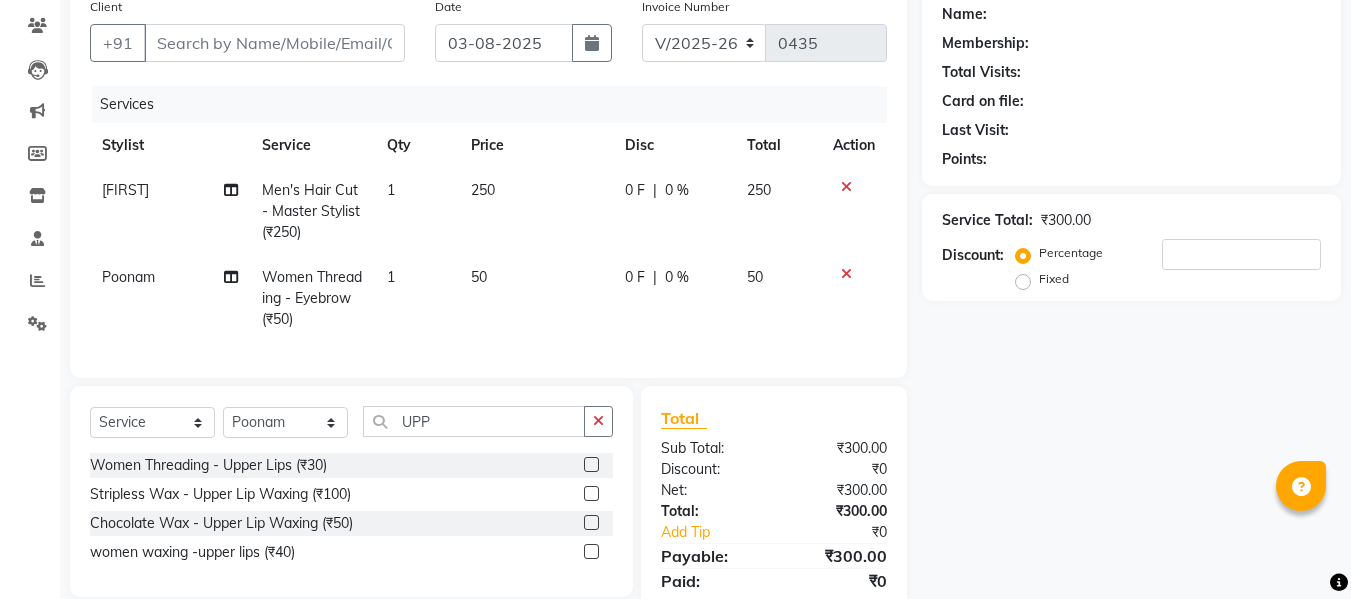 click 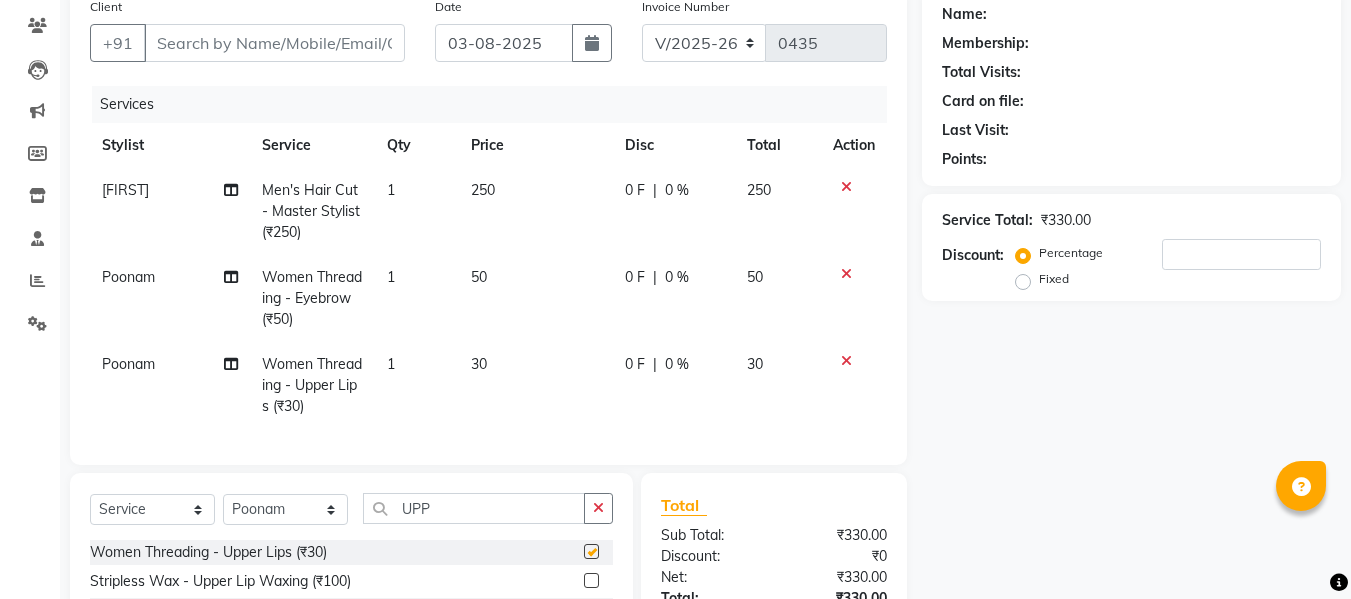 checkbox on "false" 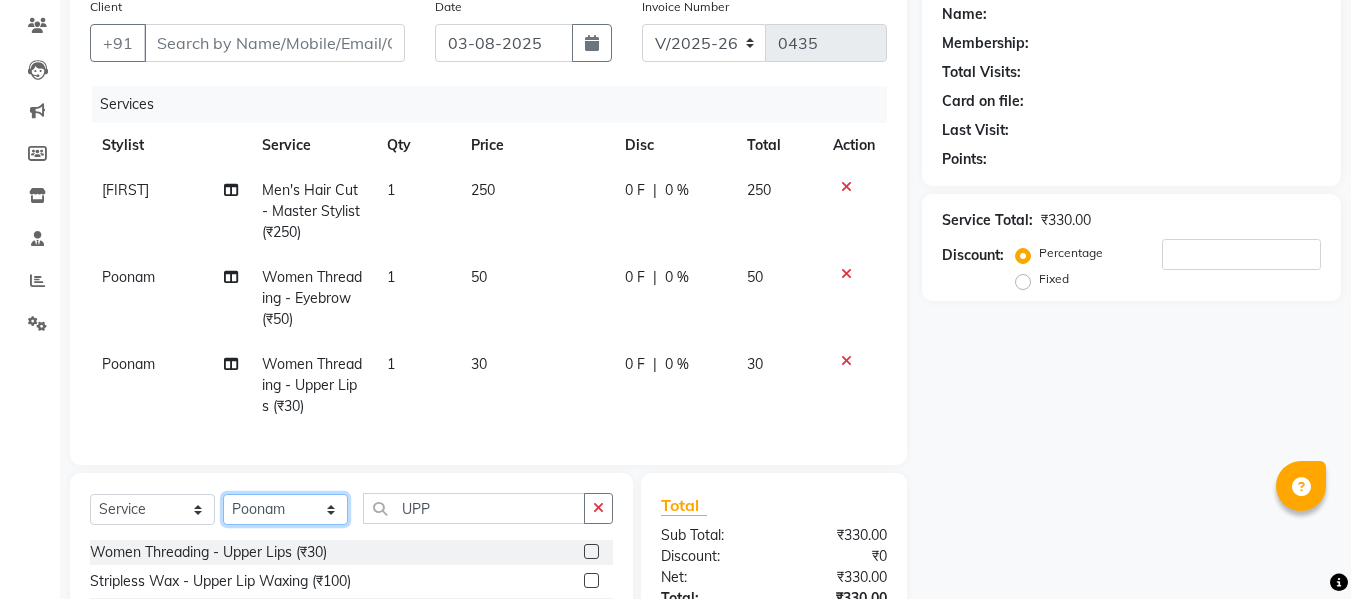 click on "Select Stylist Akash  Khairoon Poonam Rekha shantanu  Sumaiya" 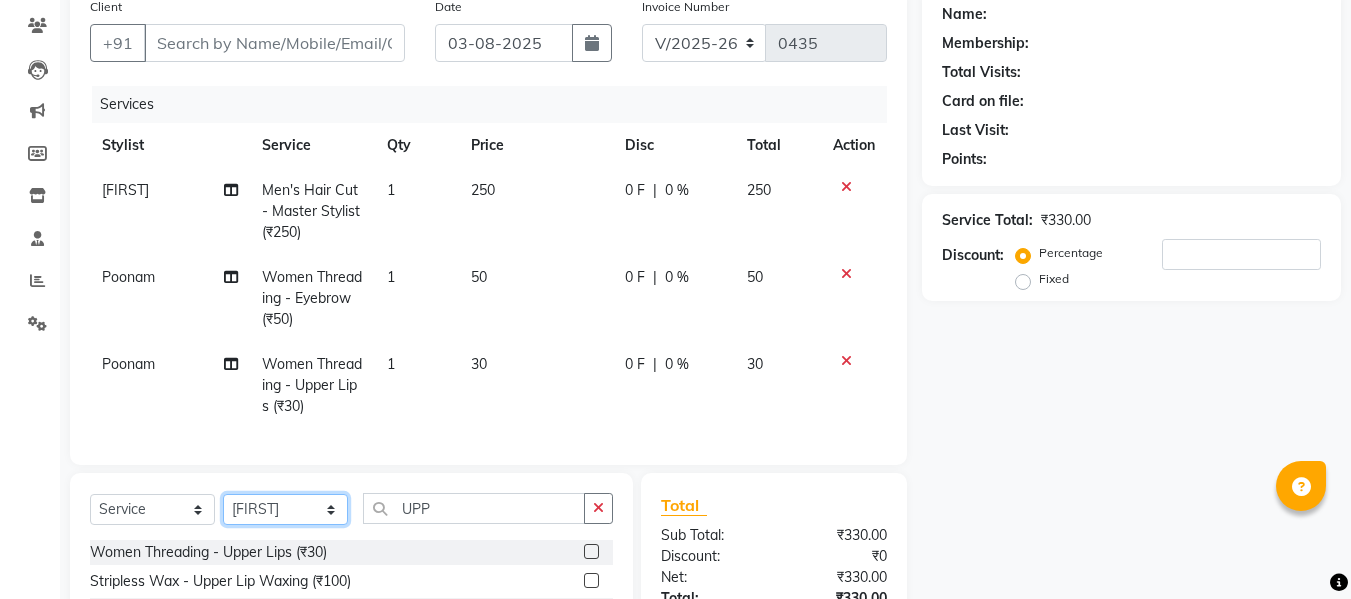 click on "Select Stylist Akash  Khairoon Poonam Rekha shantanu  Sumaiya" 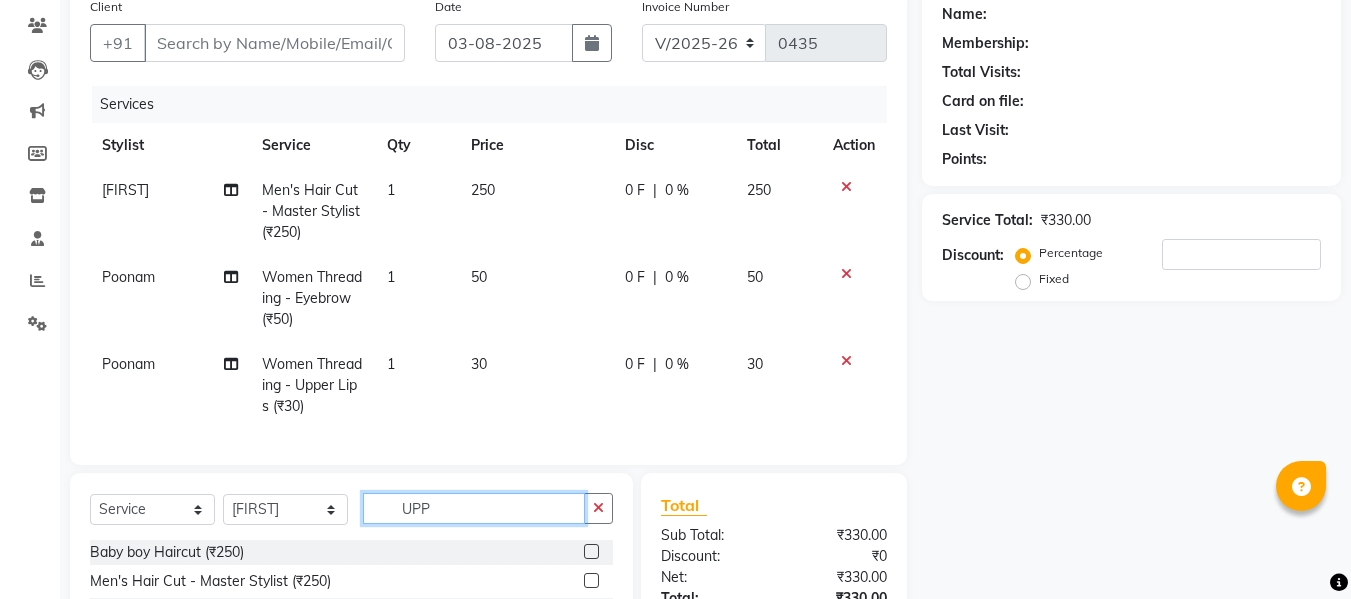 click on "UPP" 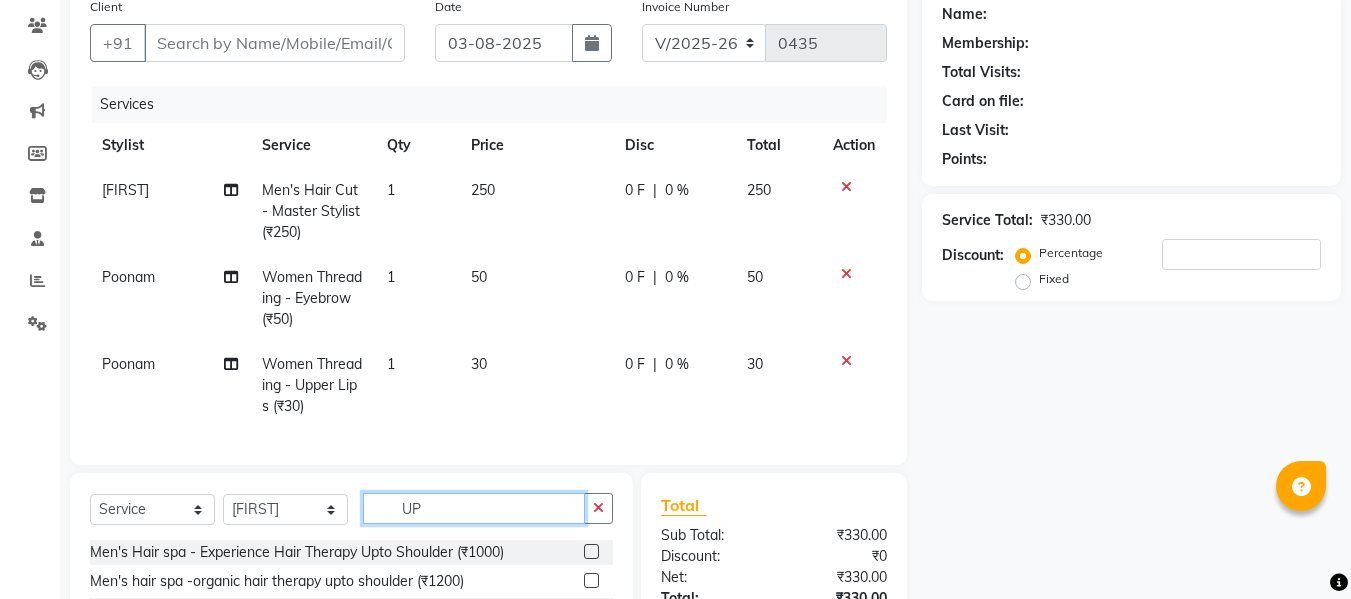 type on "U" 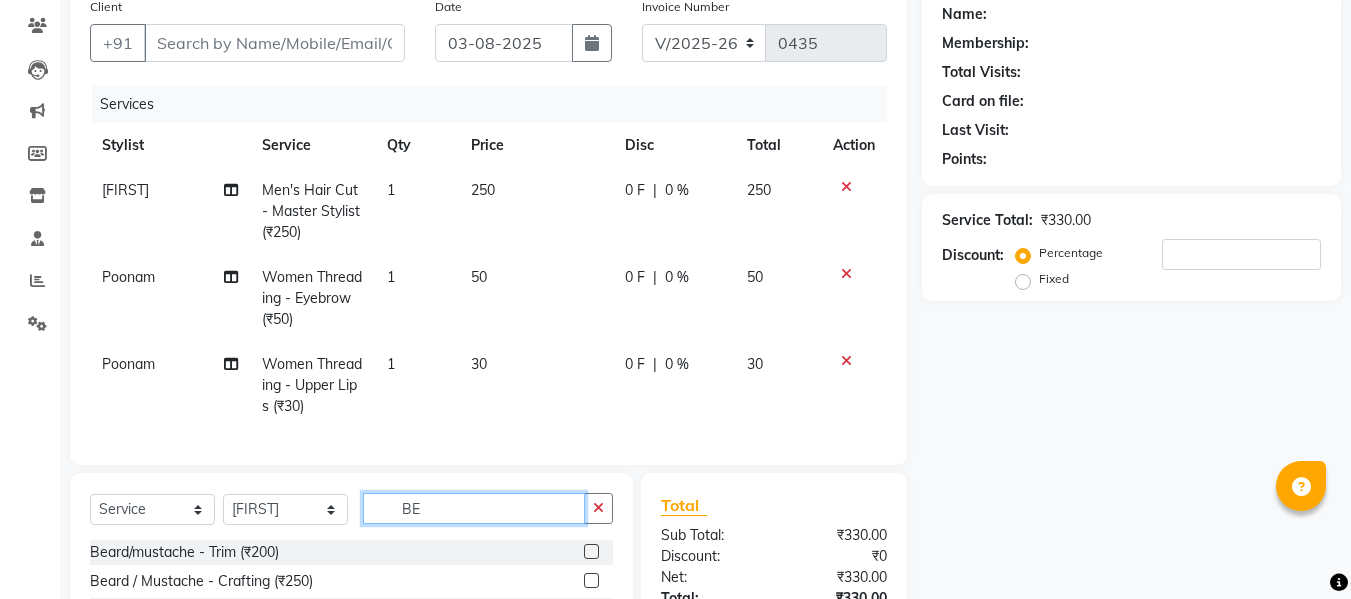 type on "BE" 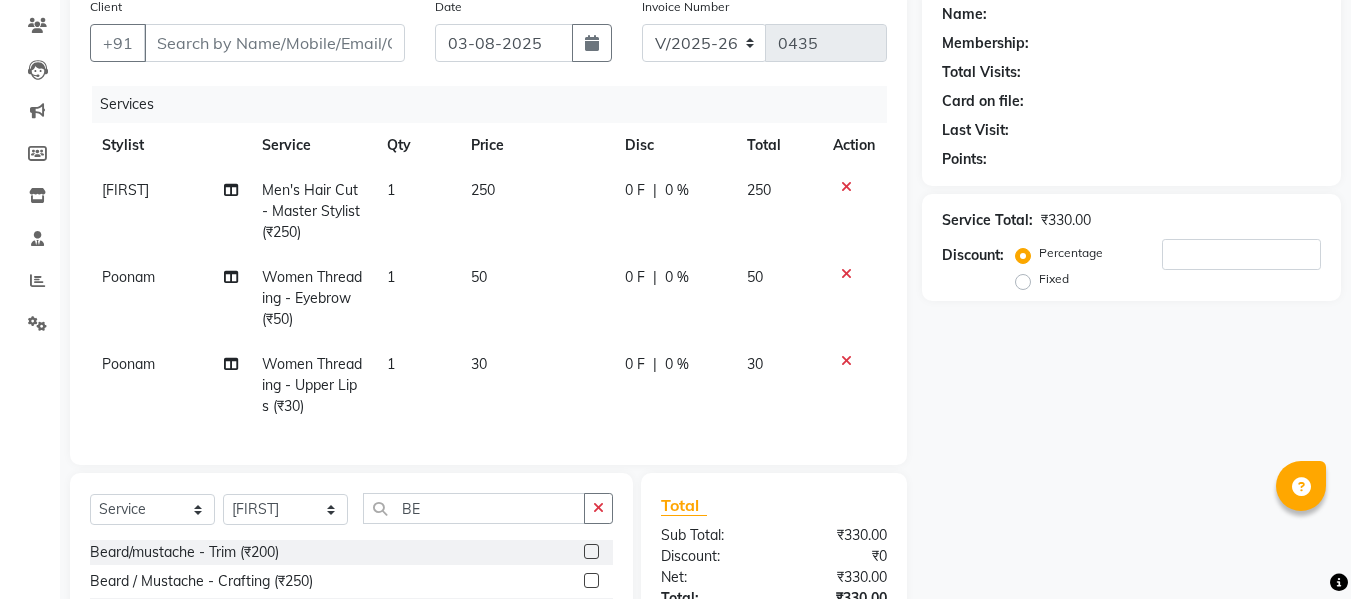 click 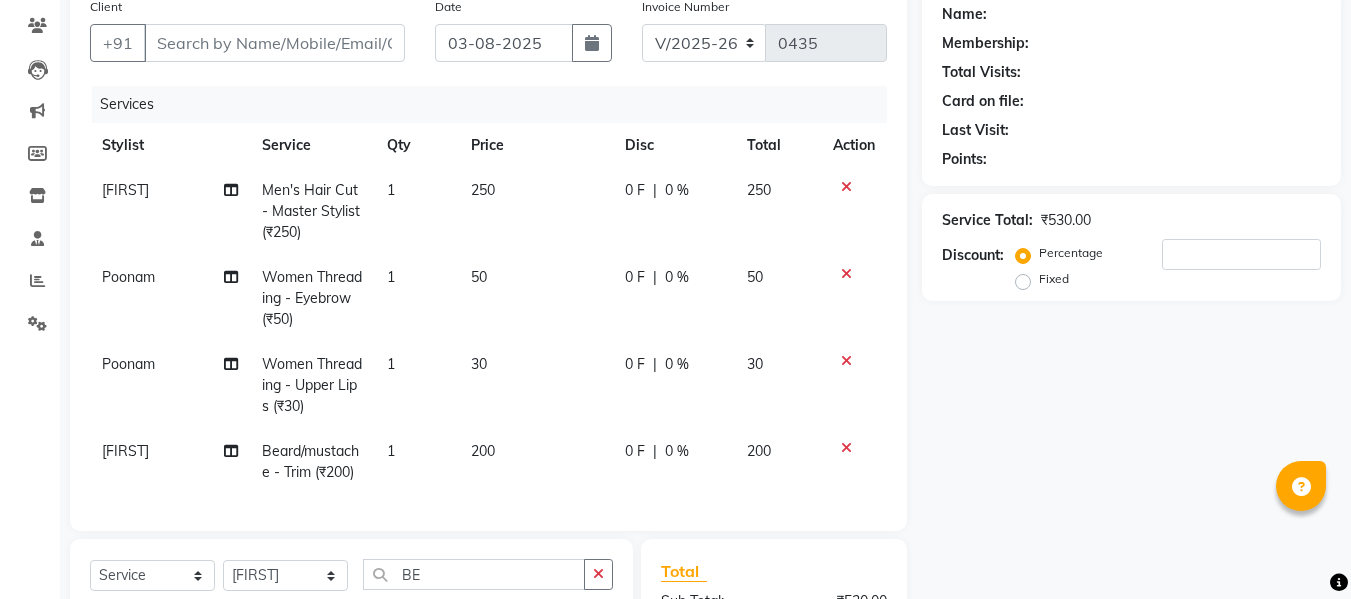 checkbox on "false" 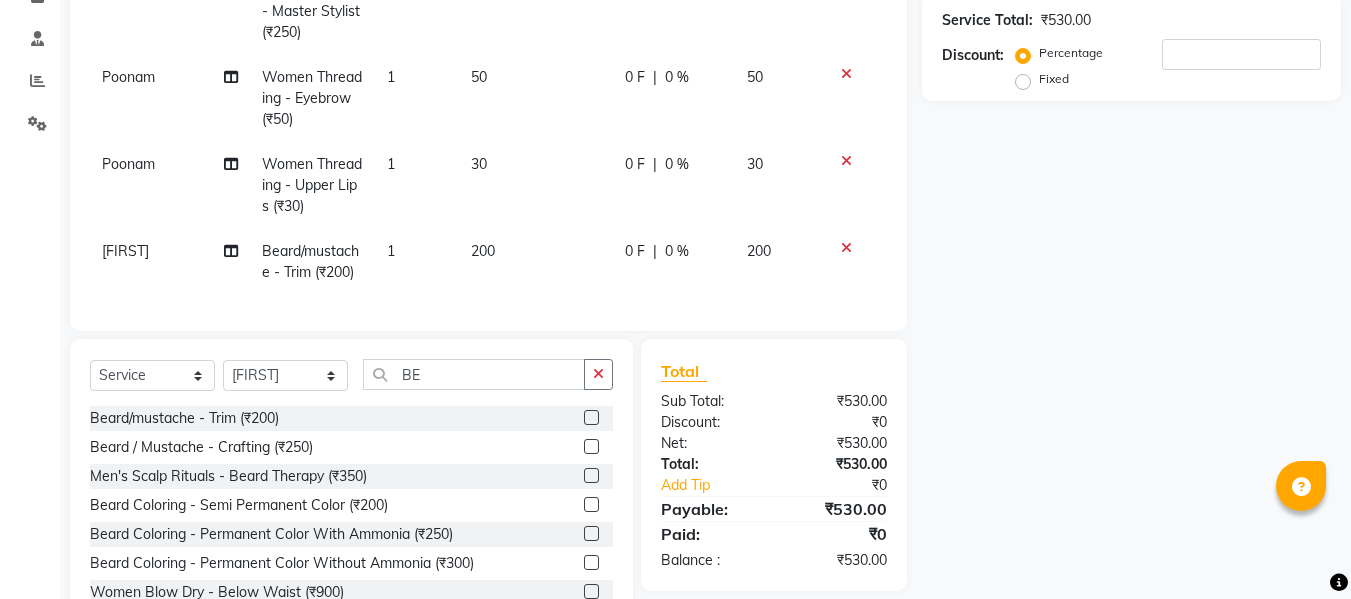scroll, scrollTop: 442, scrollLeft: 0, axis: vertical 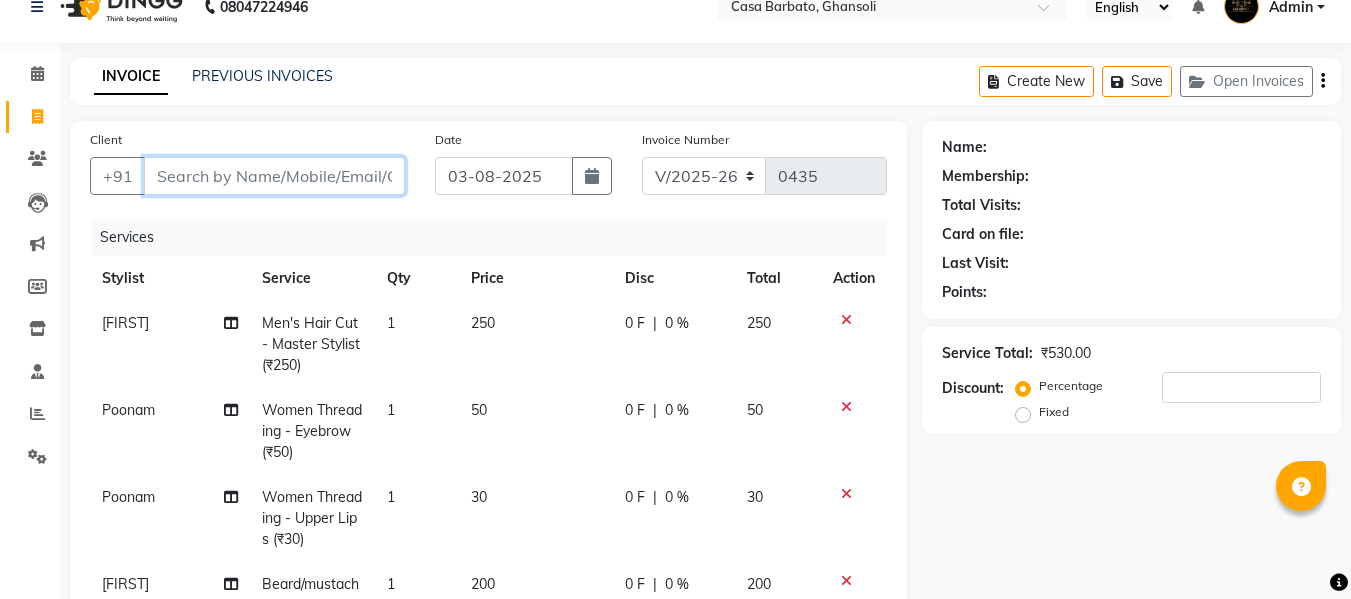 click on "Client" at bounding box center (274, 176) 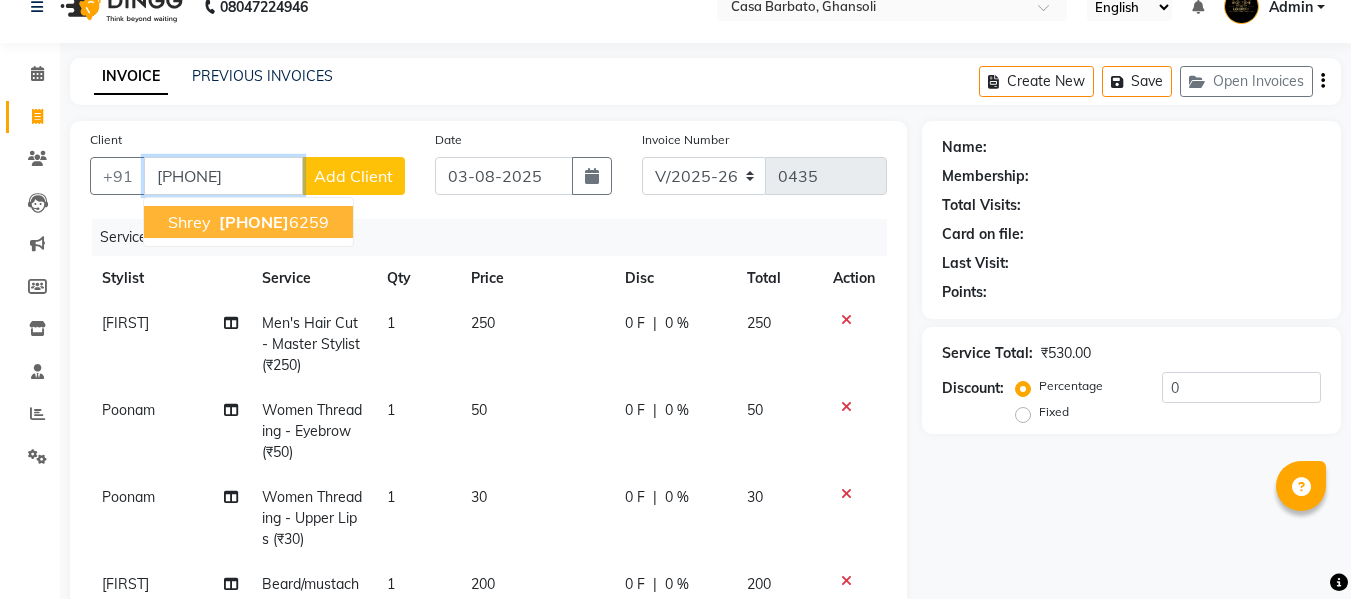 click on "[PHONE]" at bounding box center (254, 222) 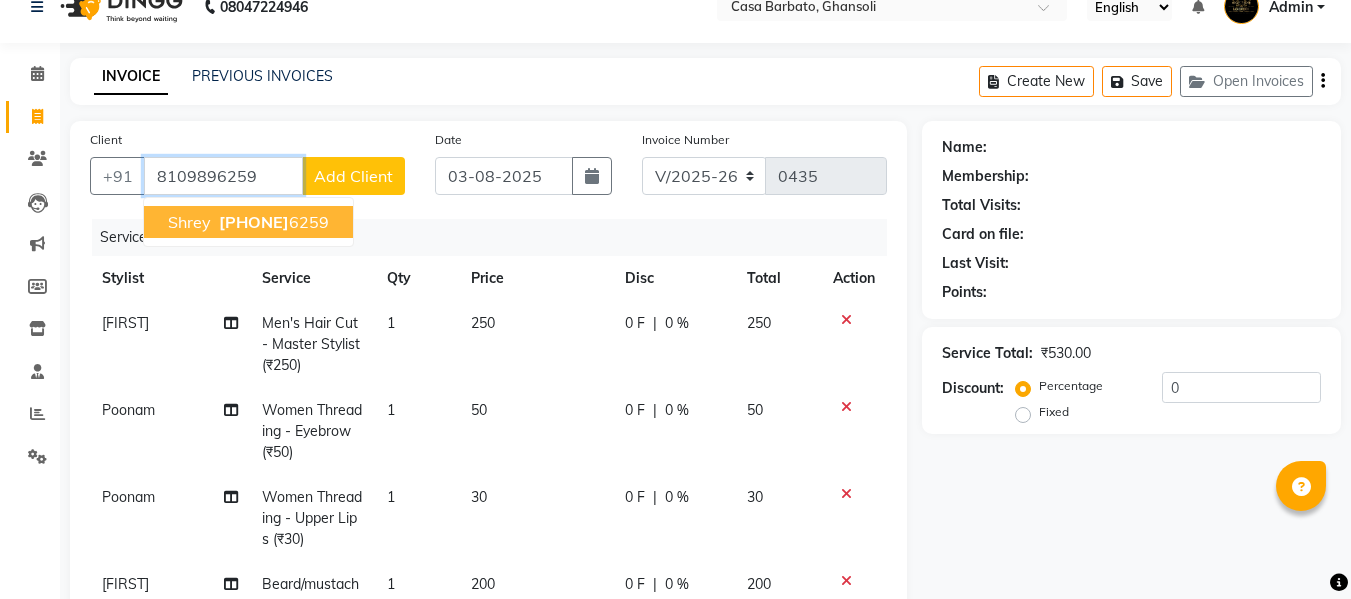 type on "8109896259" 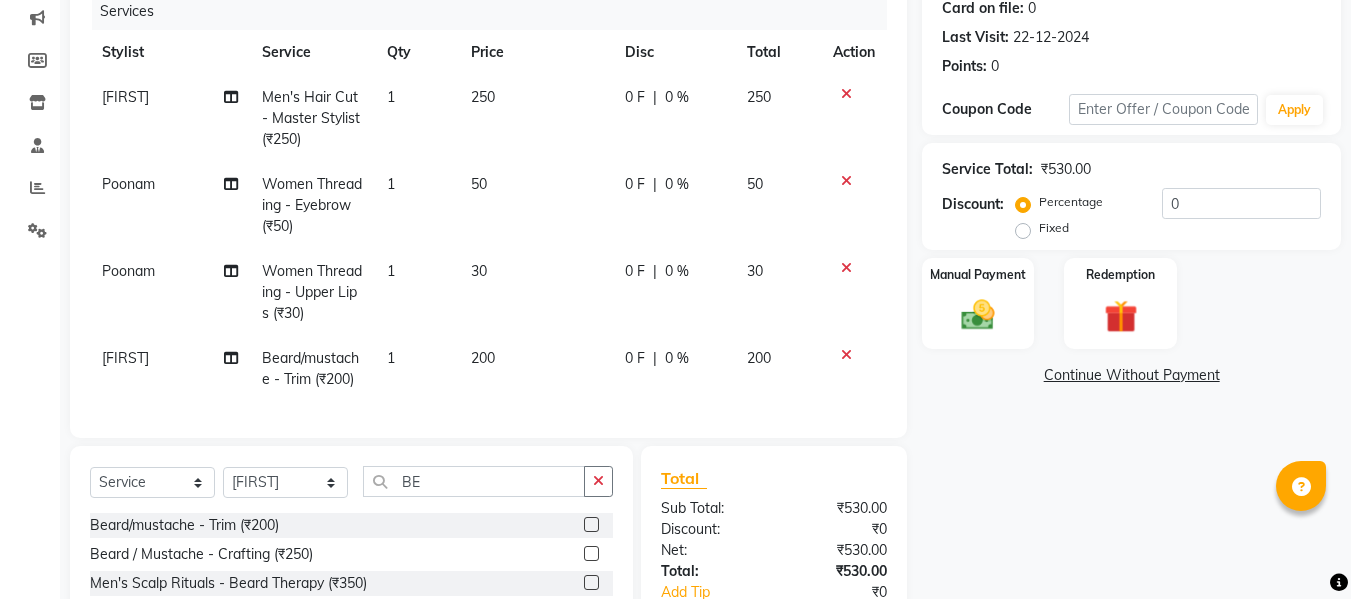 scroll, scrollTop: 295, scrollLeft: 0, axis: vertical 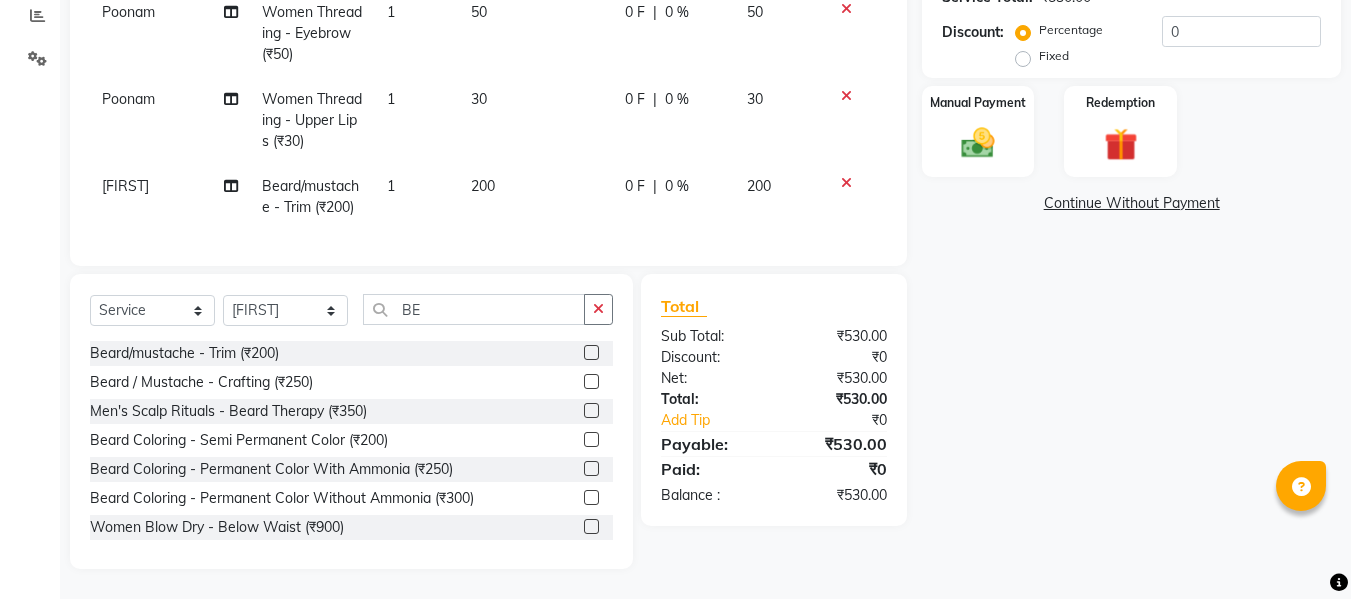click on "Women Threading - Upper Lips (₹30)" 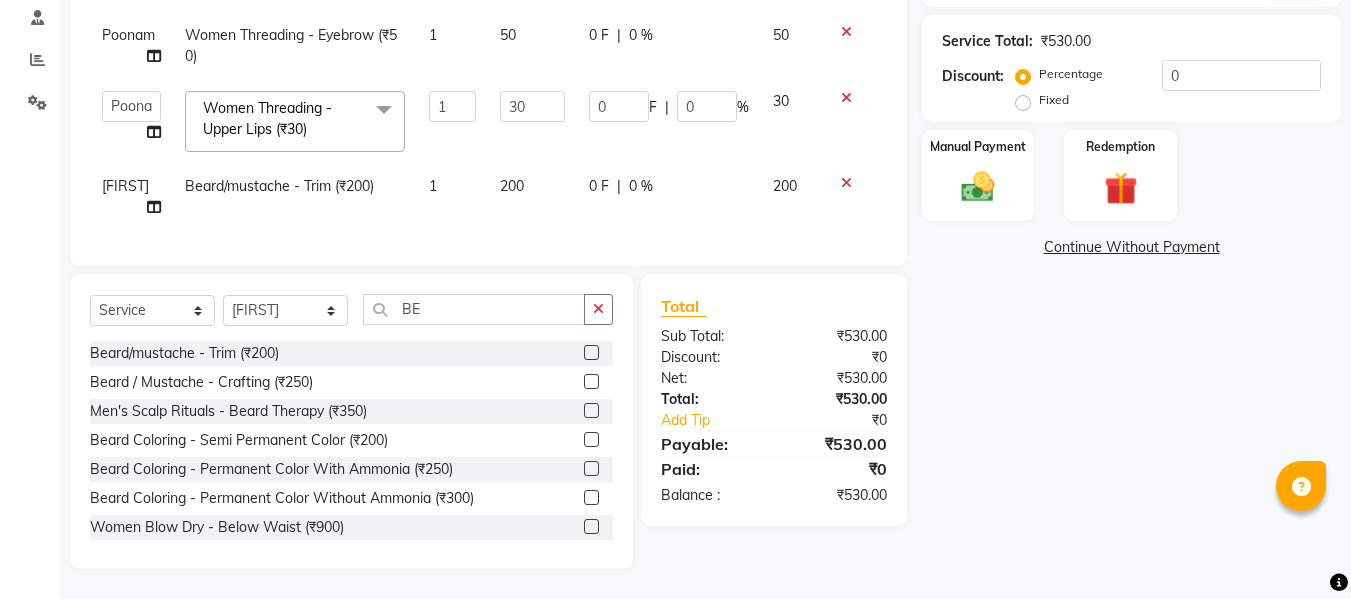 scroll, scrollTop: 398, scrollLeft: 0, axis: vertical 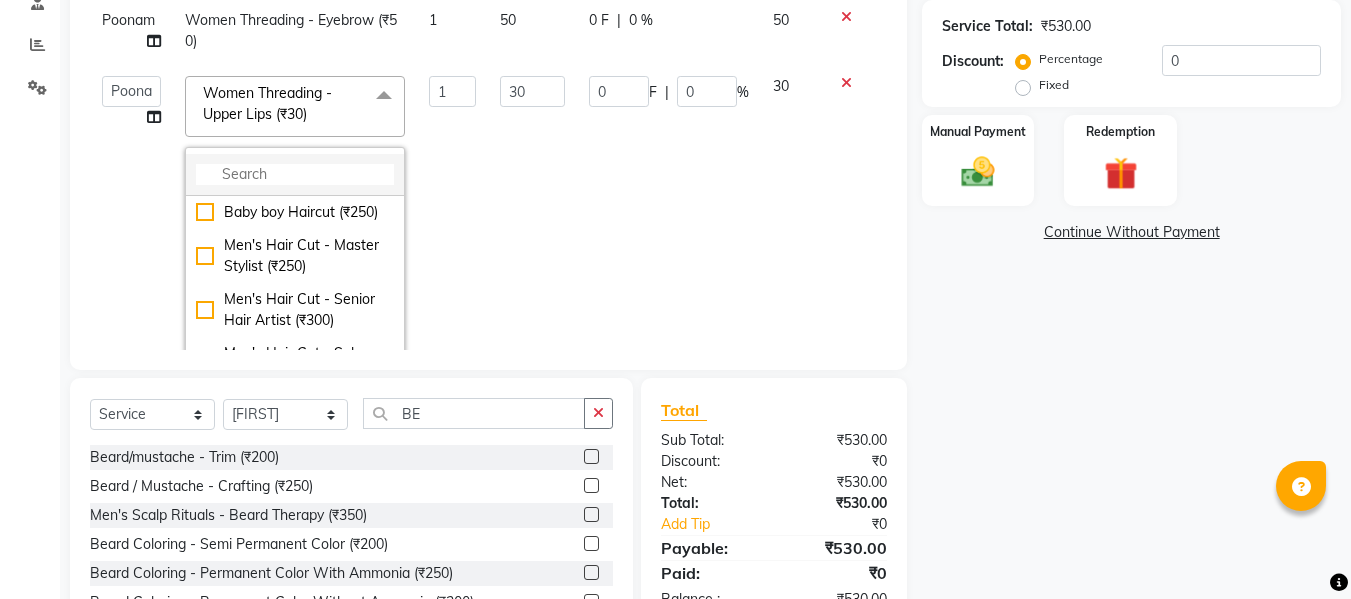 click 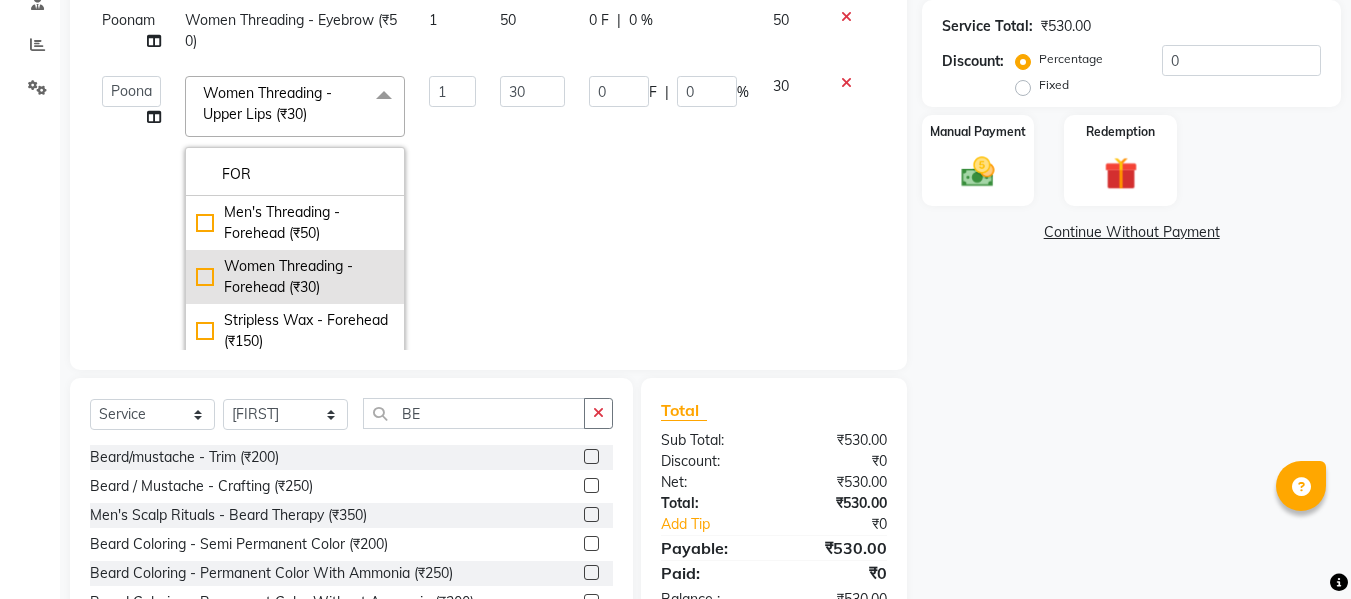 type on "FOR" 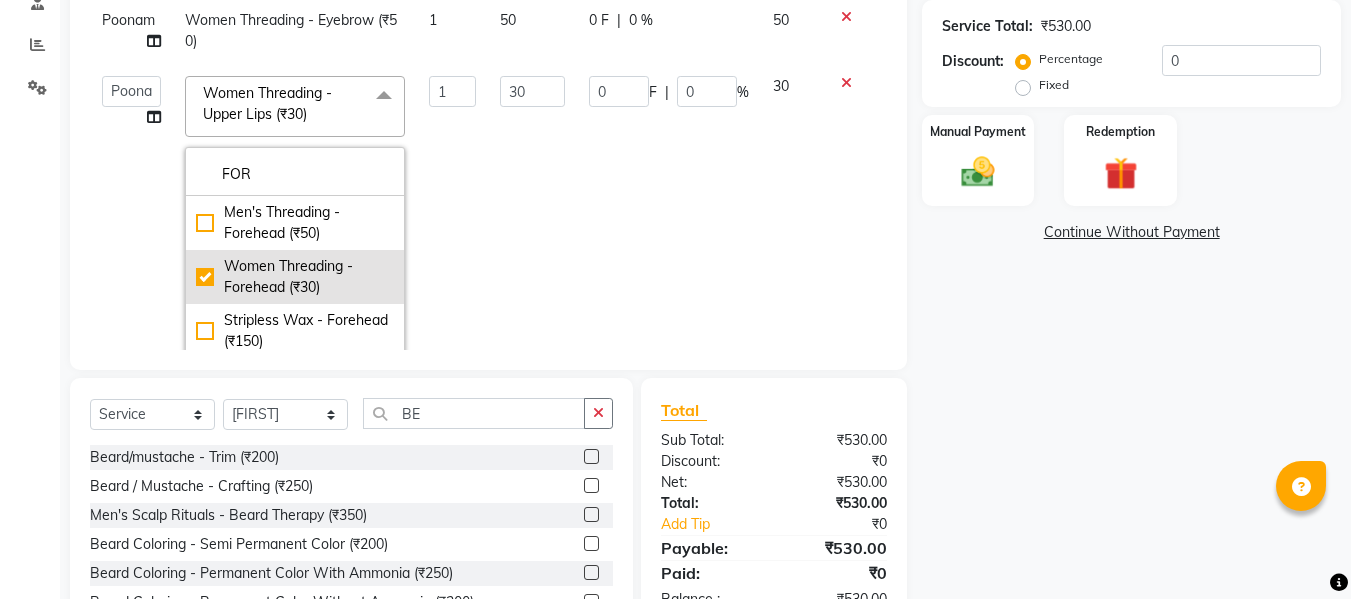 checkbox on "true" 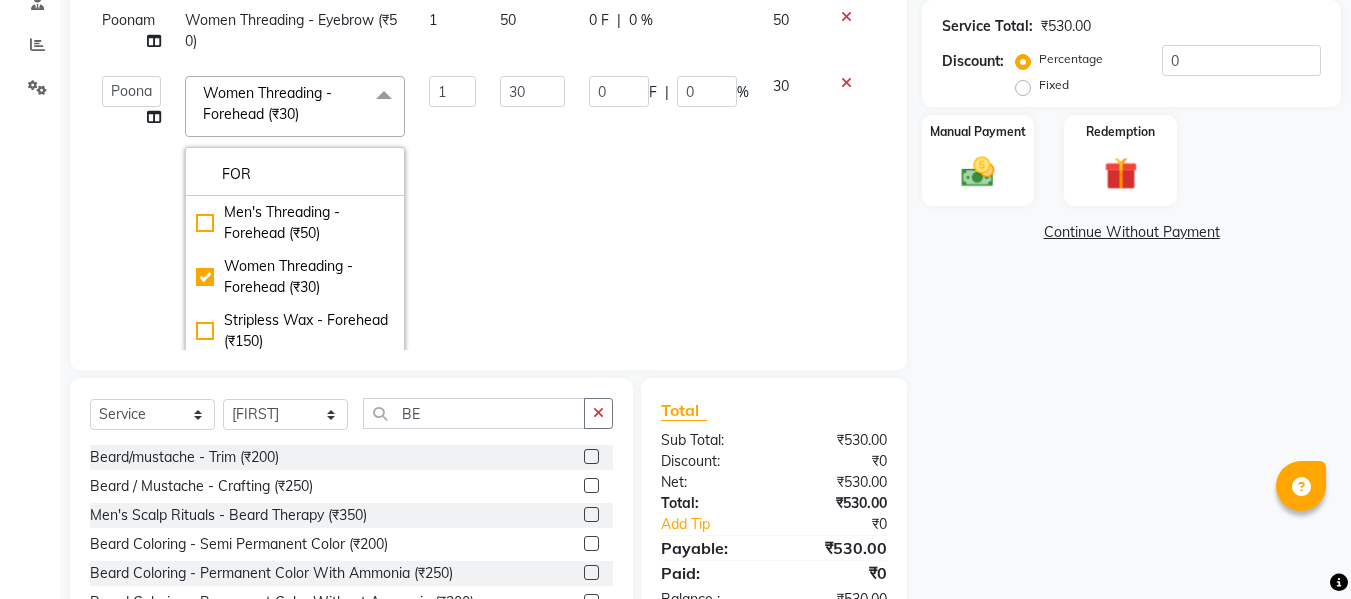 click on "Name: [FIRST]  Membership:  No Active Membership  Total Visits:  2 Card on file:  0 Last Visit:   22-12-2024 Points:   0  Coupon Code Apply Service Total:  ₹530.00  Discount:  Percentage   Fixed  0 Manual Payment Redemption  Continue Without Payment" 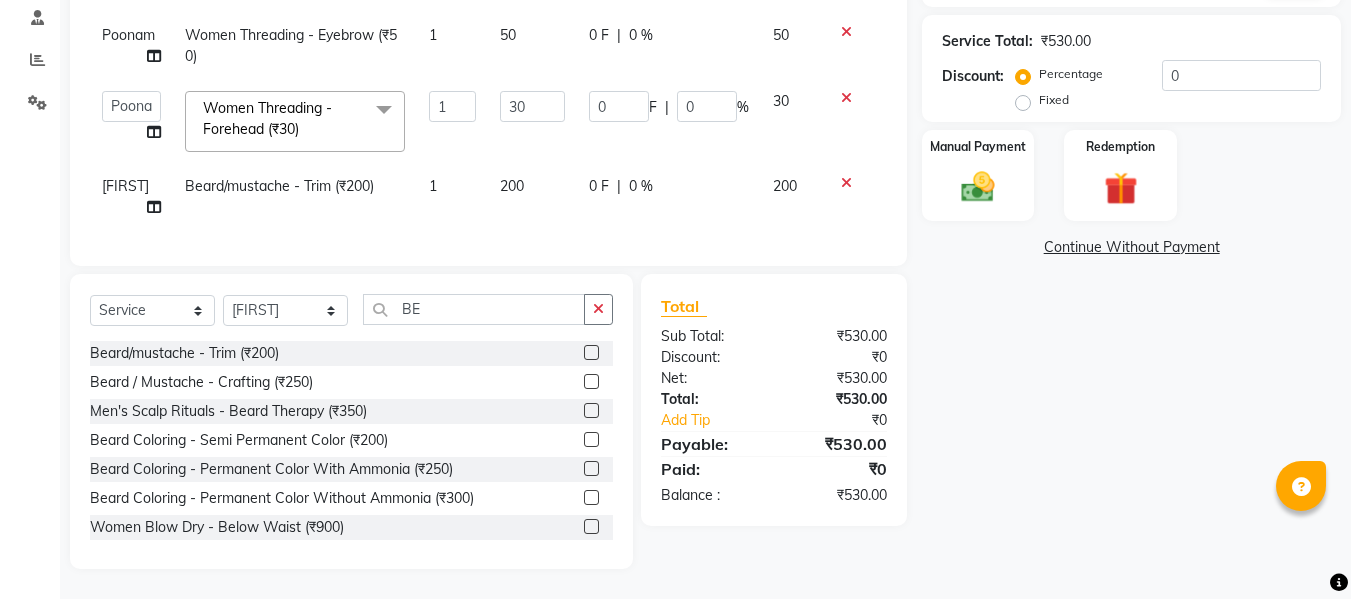 scroll, scrollTop: 398, scrollLeft: 0, axis: vertical 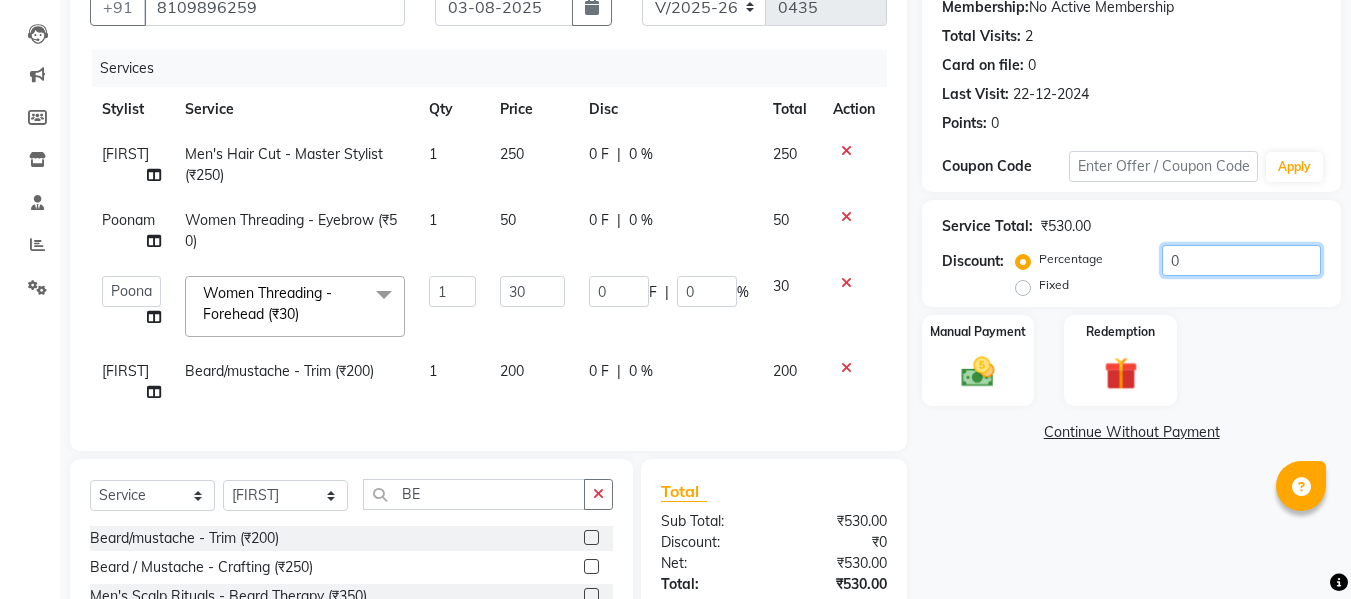 click on "0" 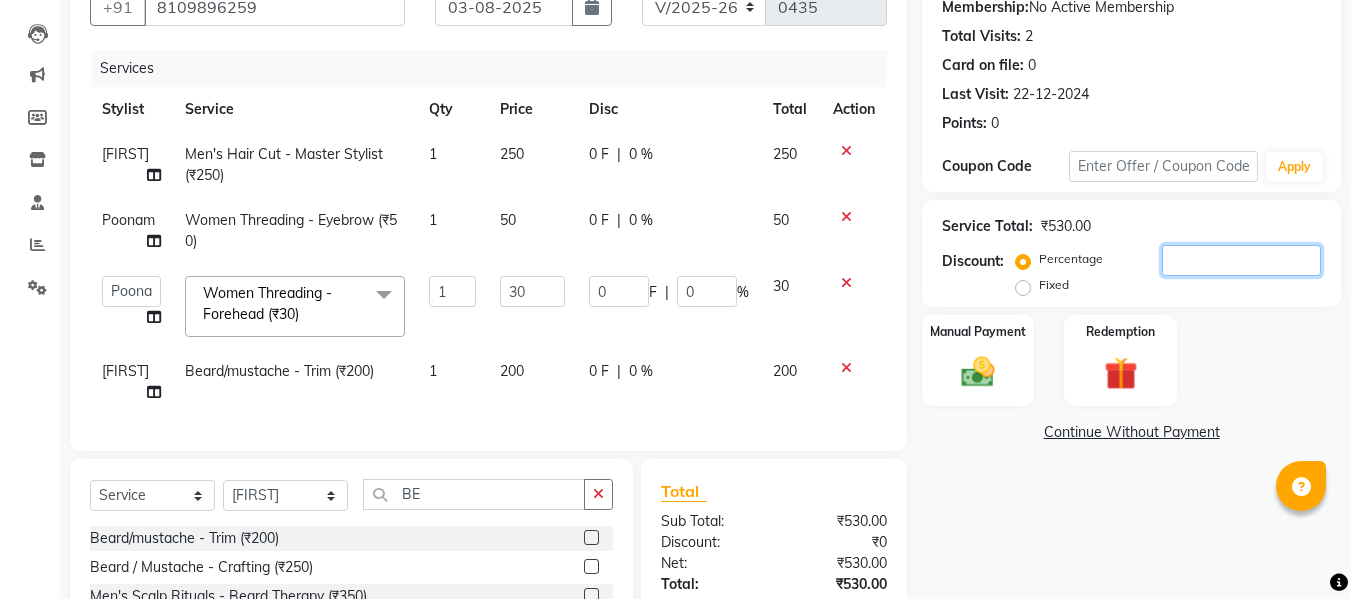 type on "1" 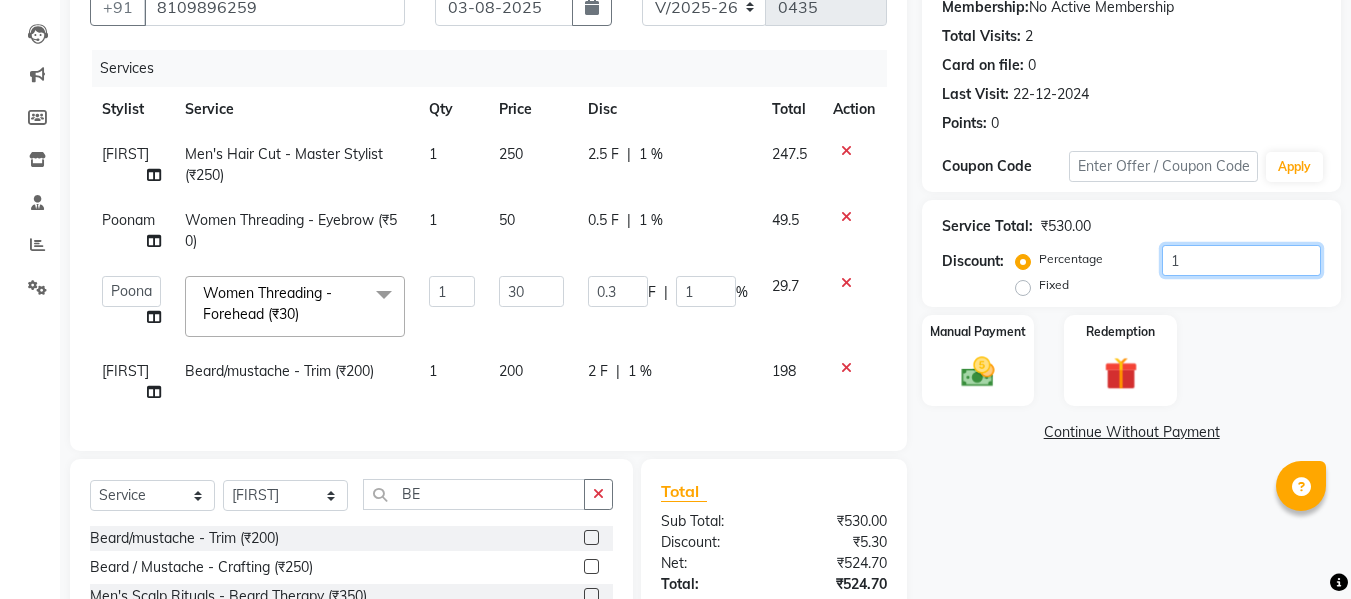 type on "10" 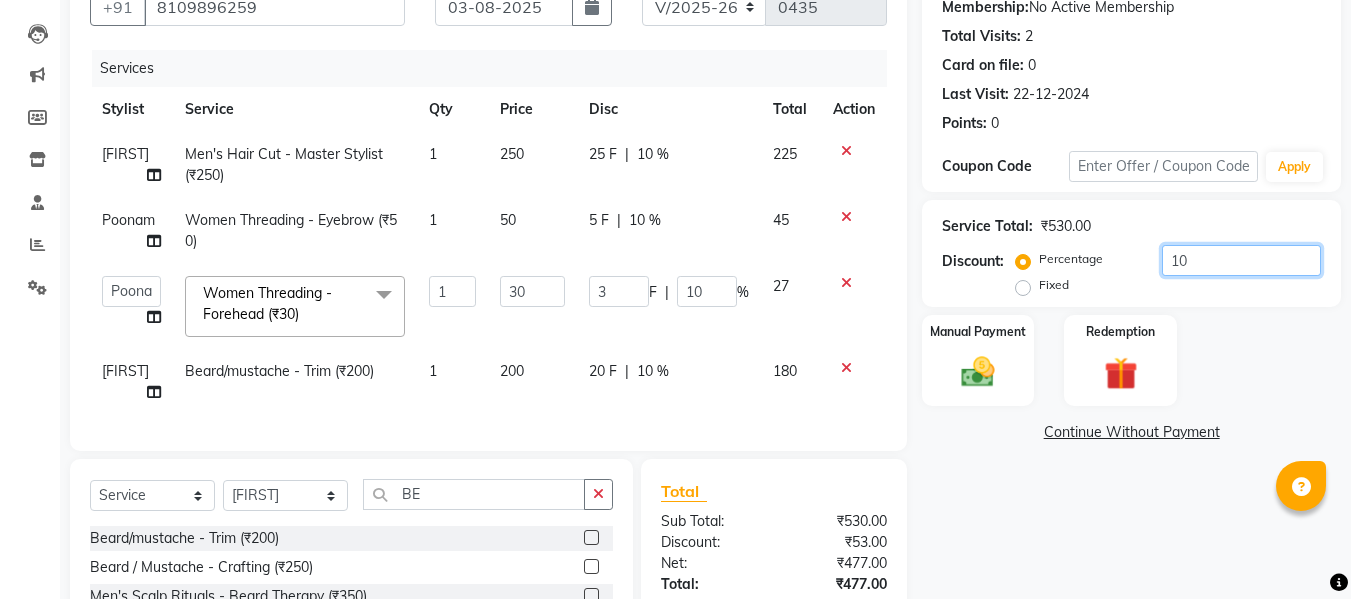 type on "10" 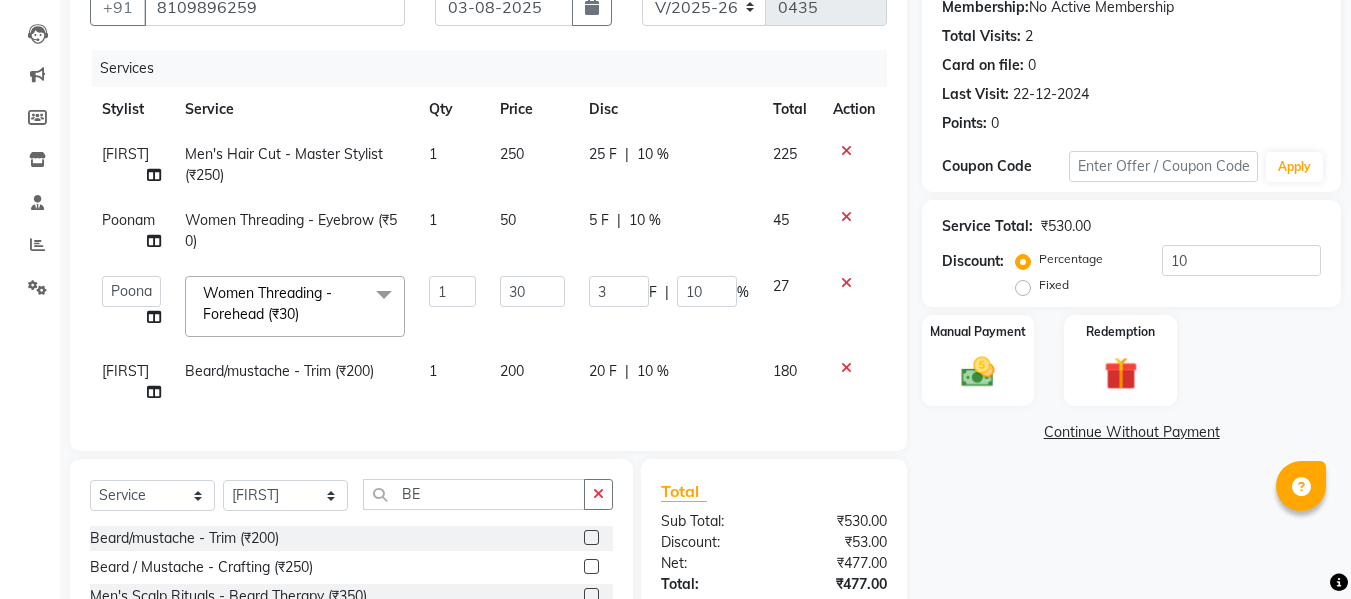 click on "Name: [FIRST]  Membership:  No Active Membership  Total Visits:  2 Card on file:  0 Last Visit:   22-12-2024 Points:   0  Coupon Code Apply Service Total:  ₹530.00  Discount:  Percentage   Fixed  10 Manual Payment Redemption  Continue Without Payment" 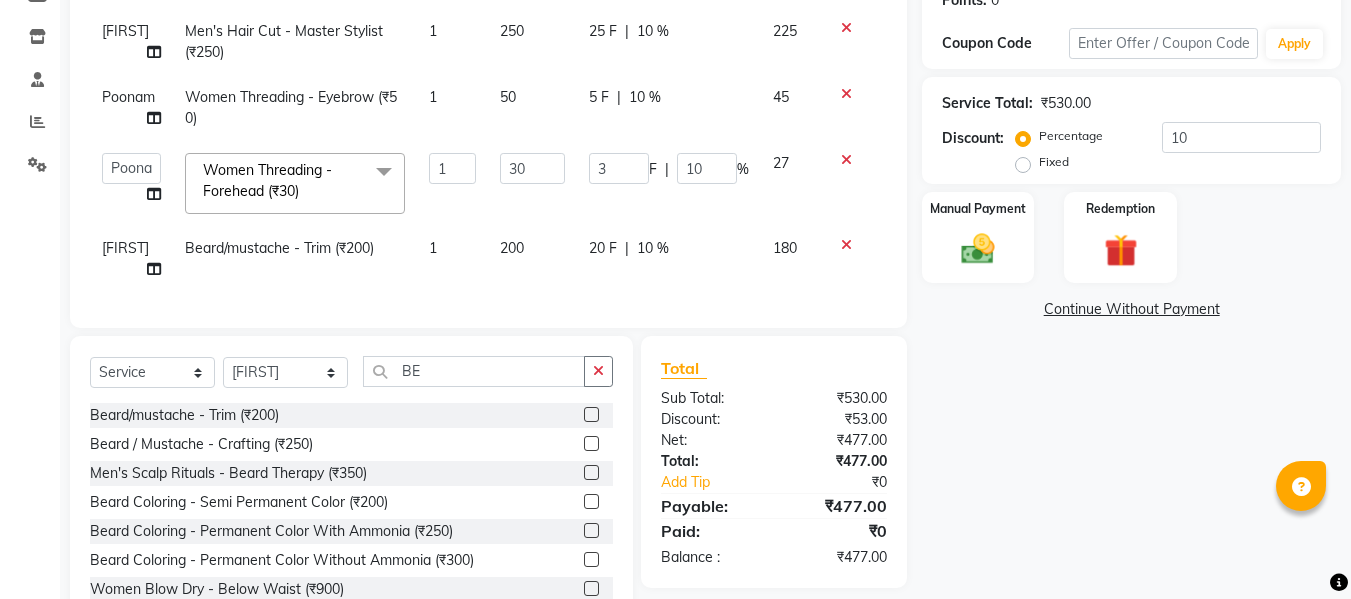 scroll, scrollTop: 398, scrollLeft: 0, axis: vertical 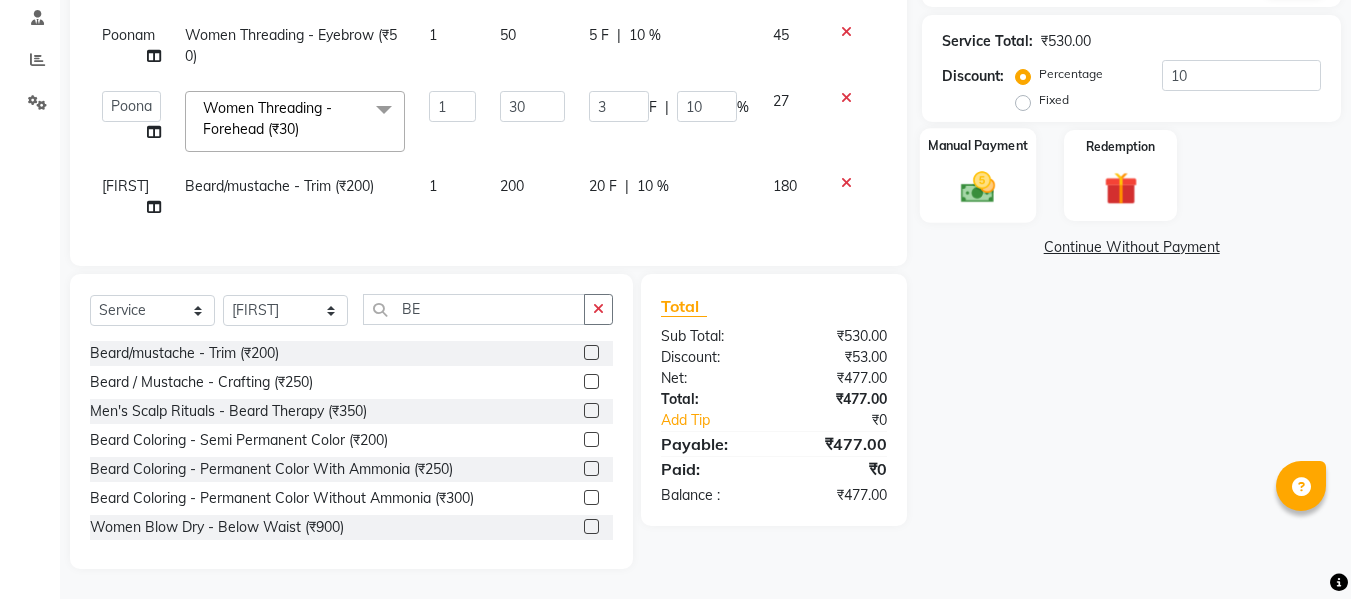 click 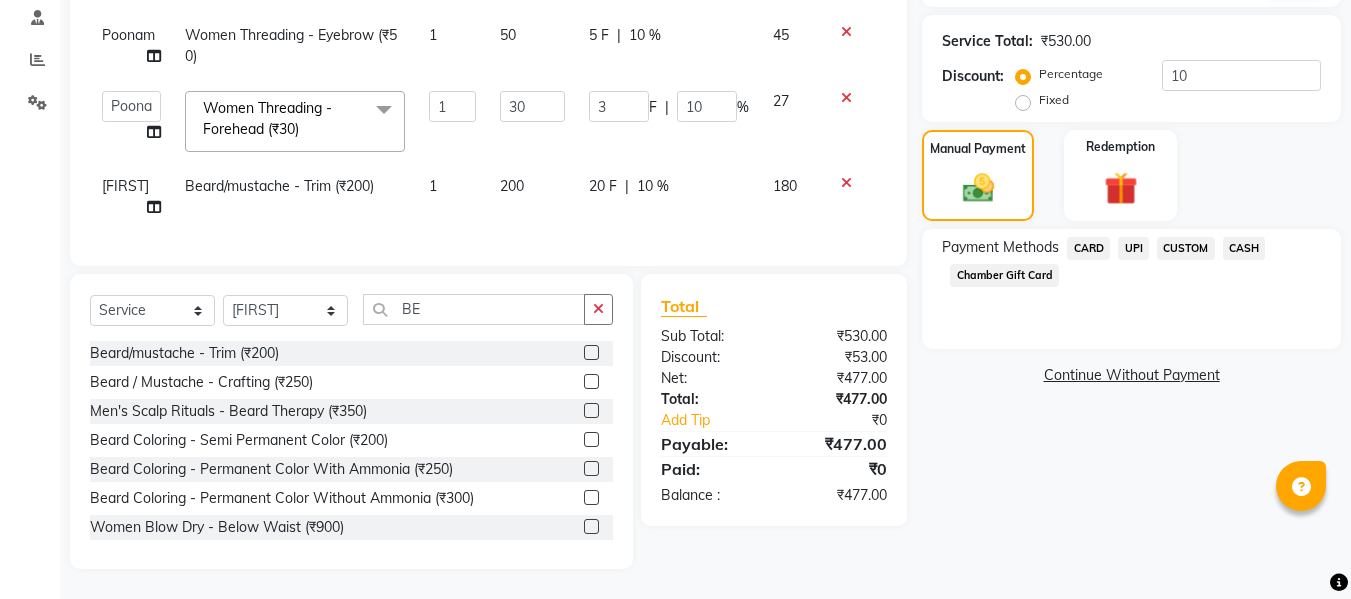 click on "UPI" 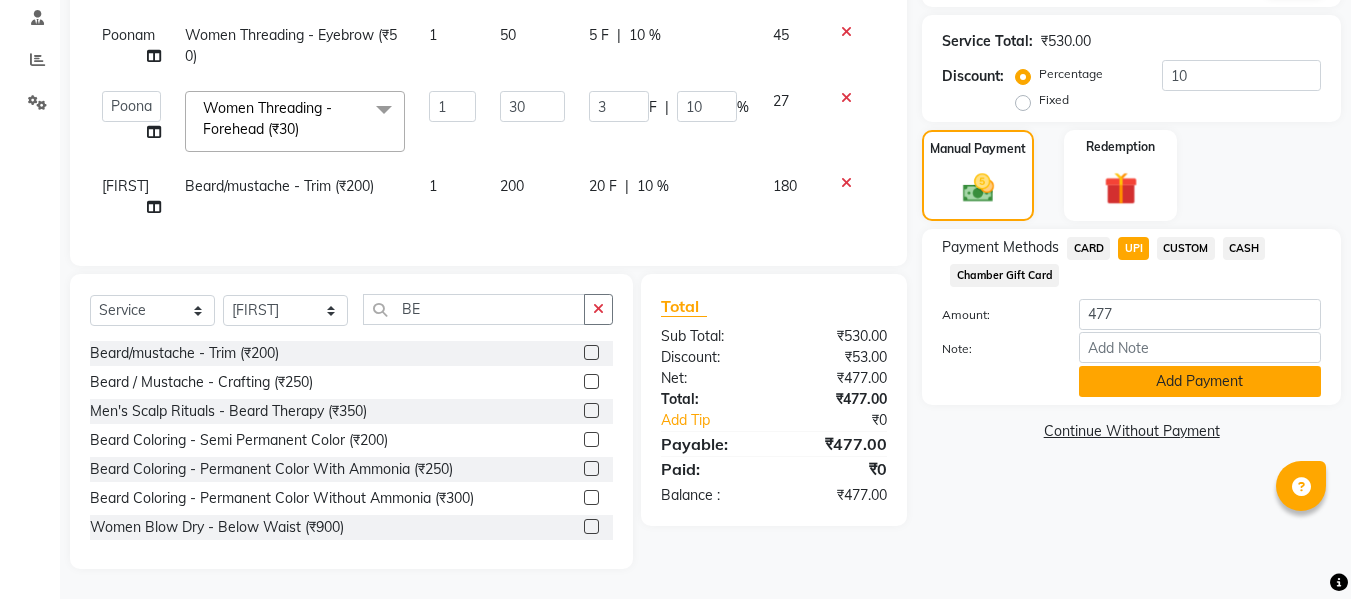 click on "Add Payment" 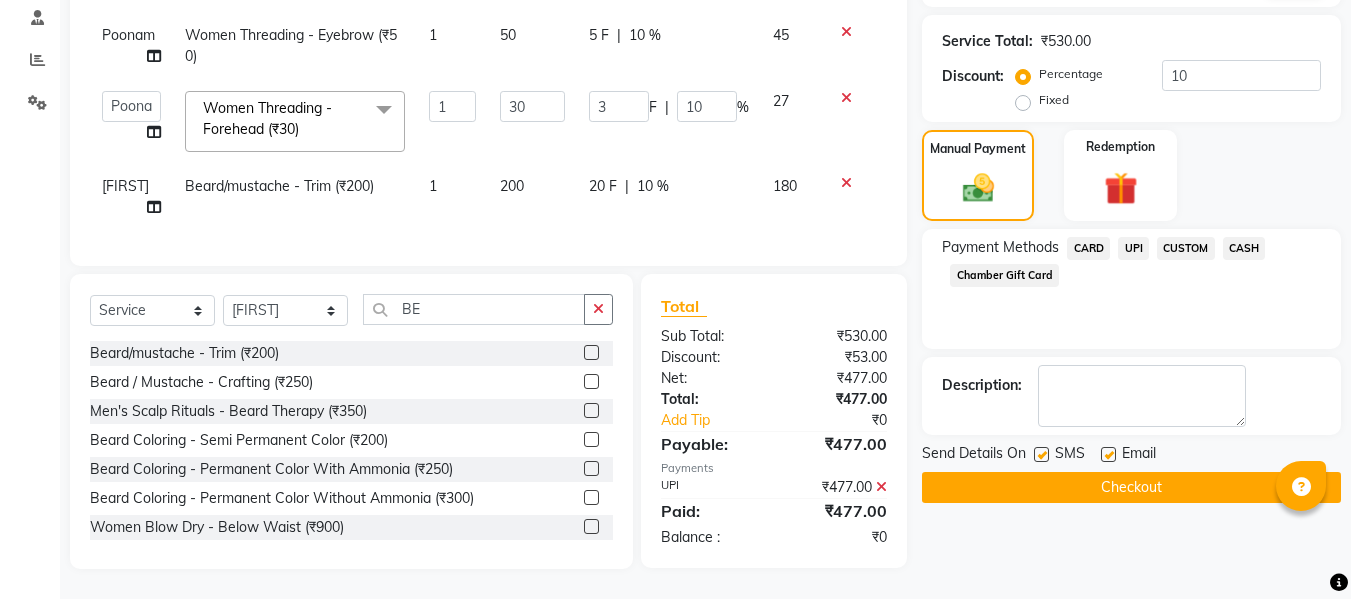 click on "Checkout" 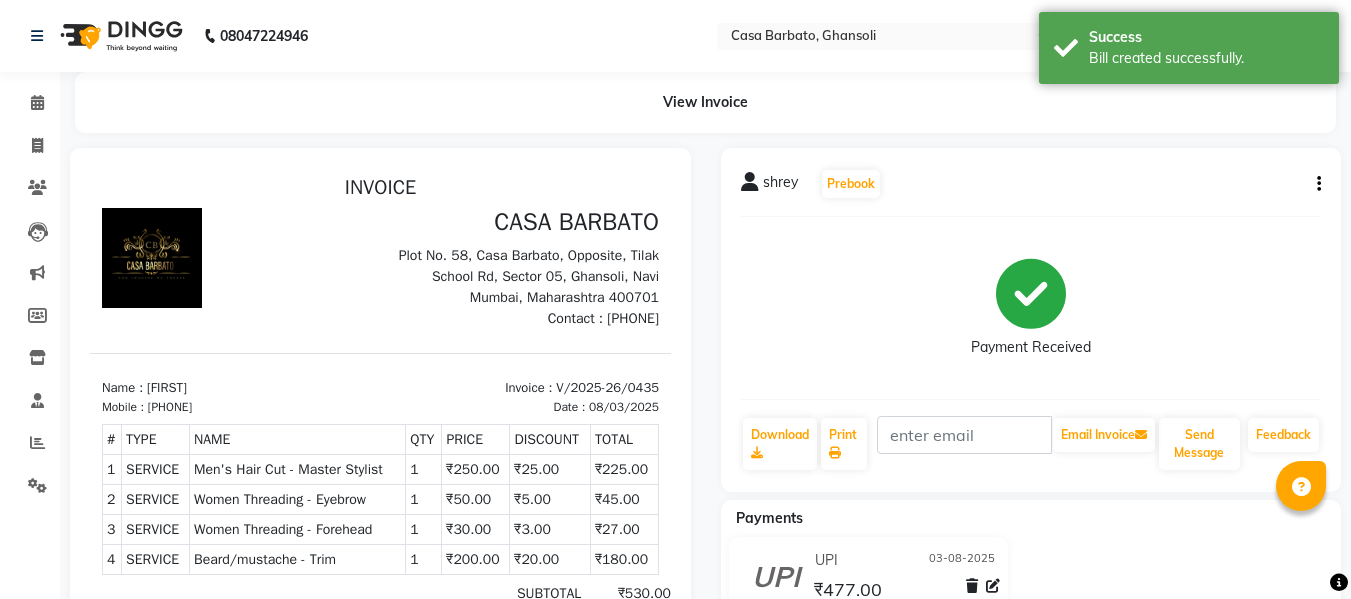 scroll, scrollTop: 0, scrollLeft: 0, axis: both 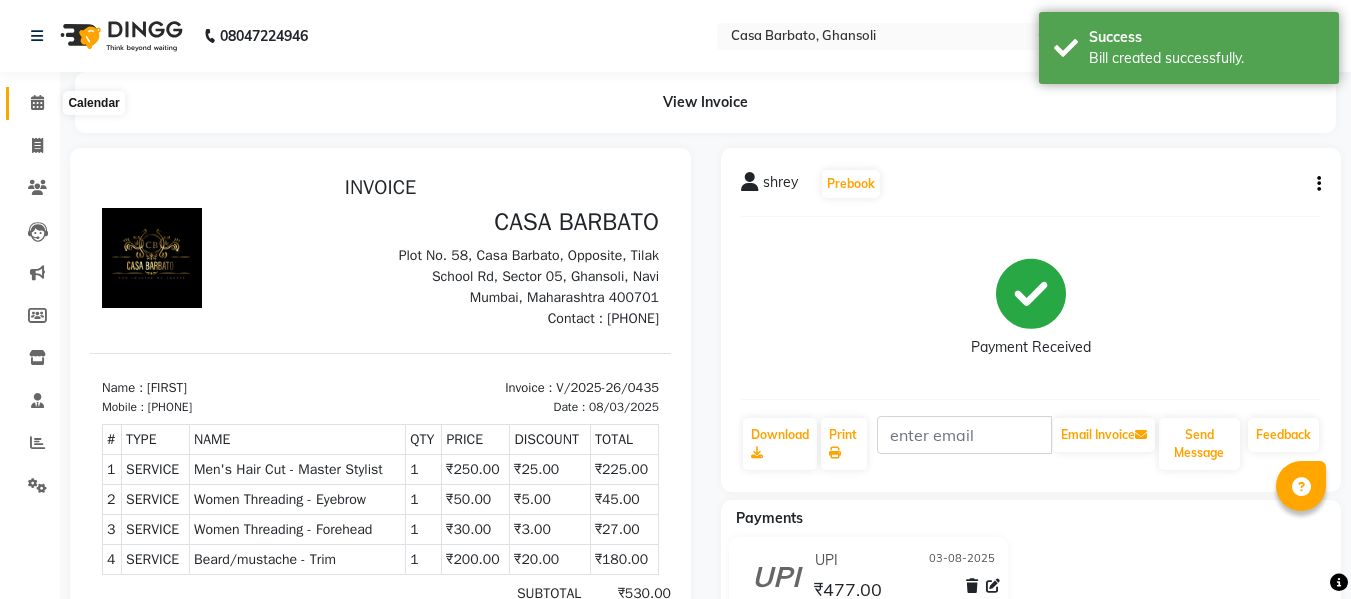 click 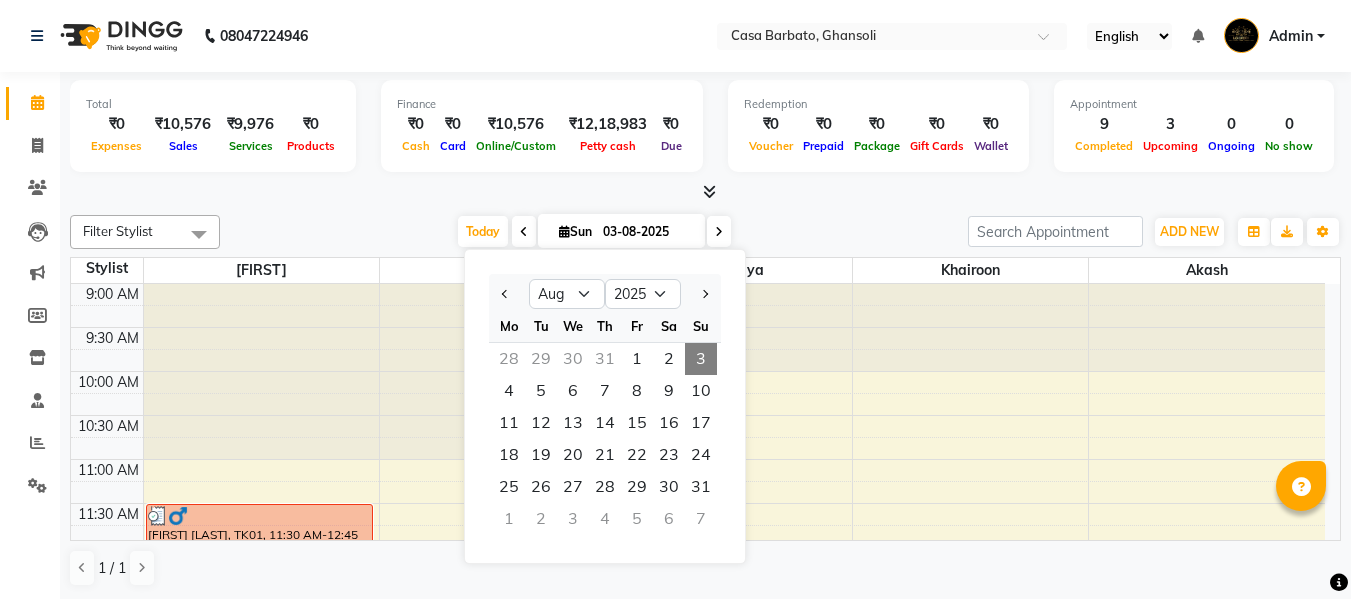 select on "8" 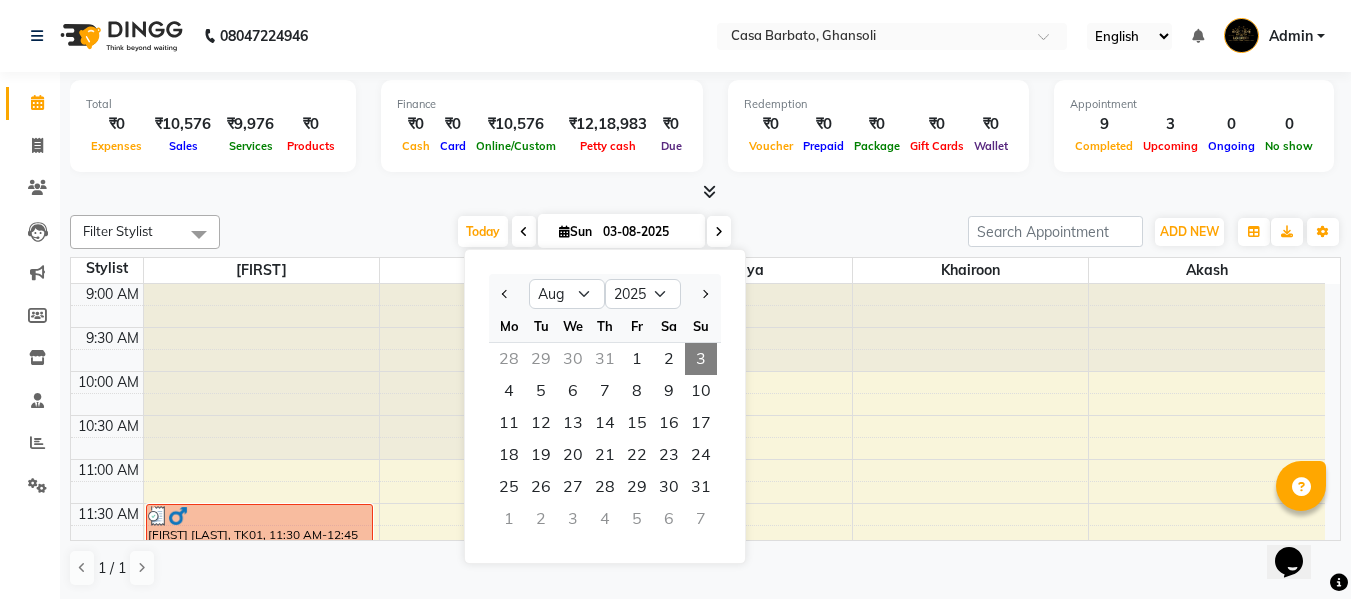 scroll, scrollTop: 0, scrollLeft: 0, axis: both 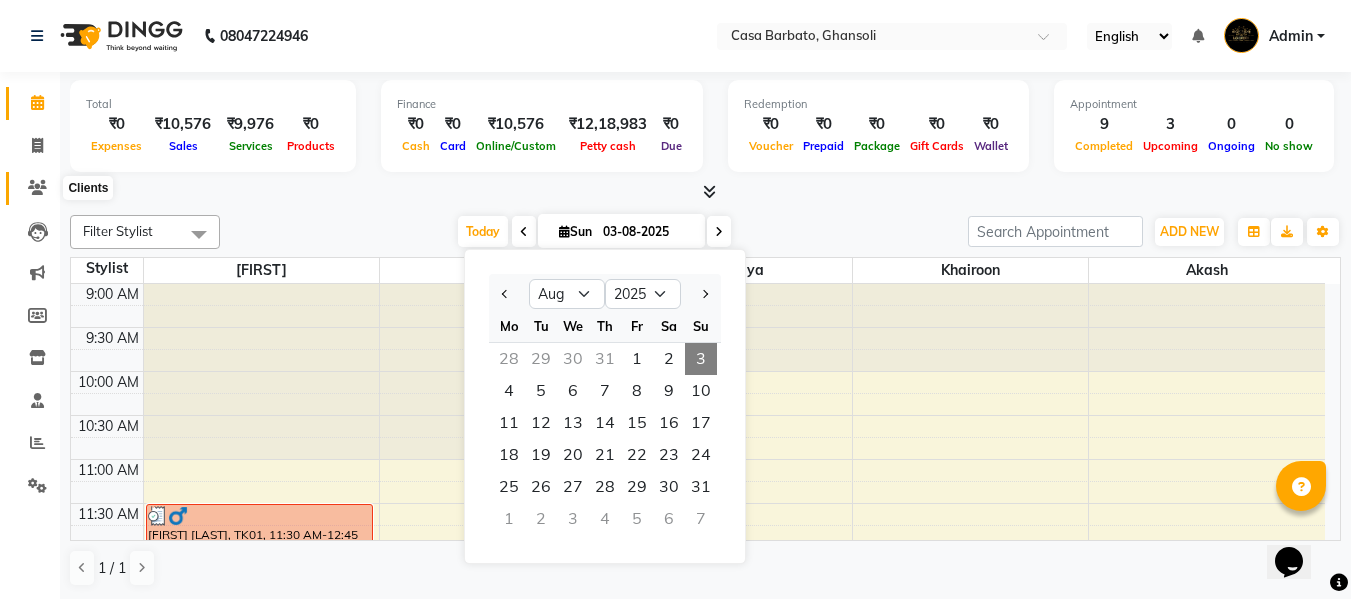 click 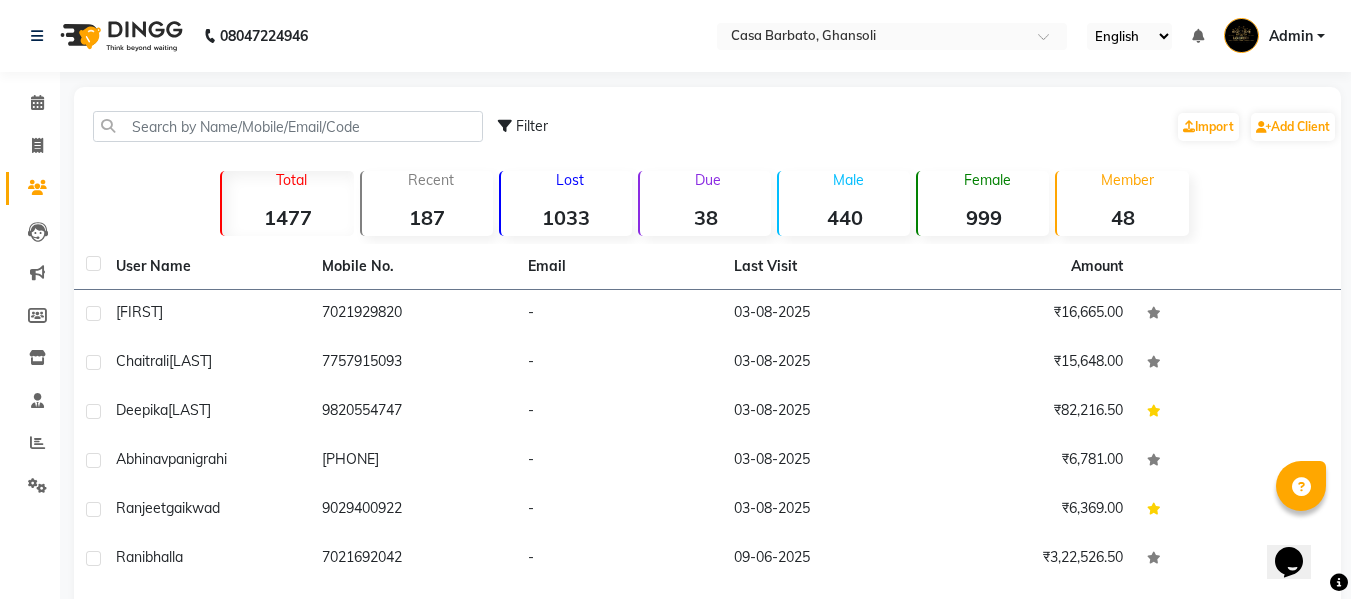 click on "Invoice" 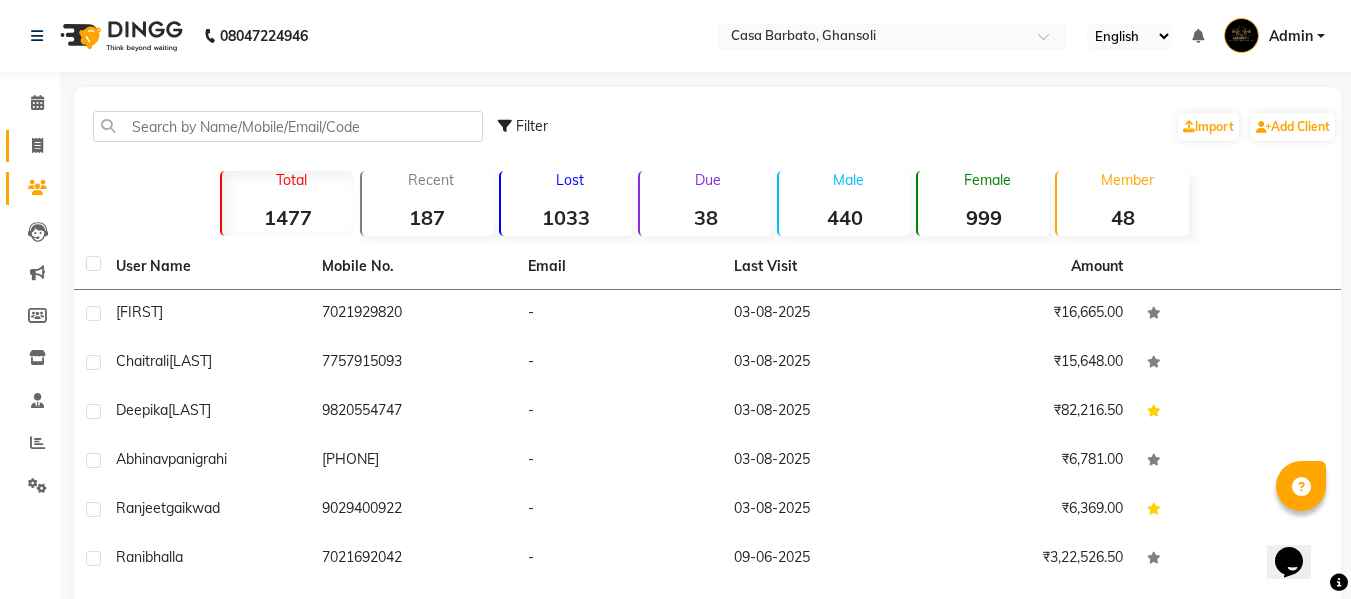 click on "Invoice" 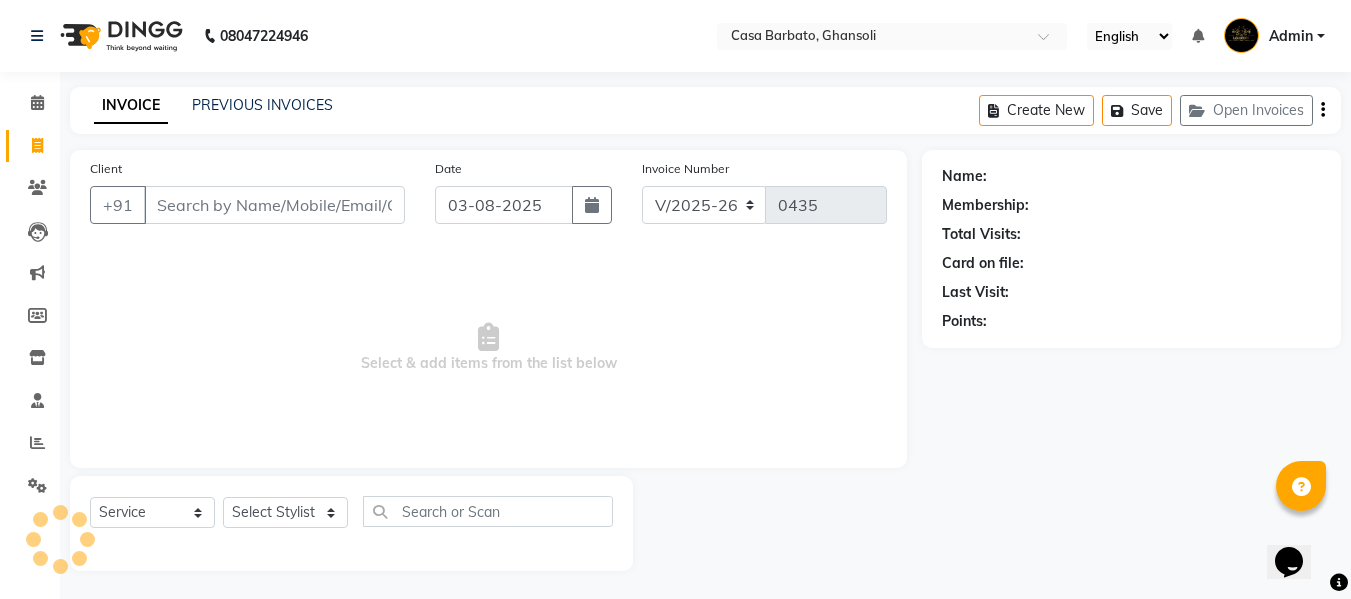 scroll, scrollTop: 2, scrollLeft: 0, axis: vertical 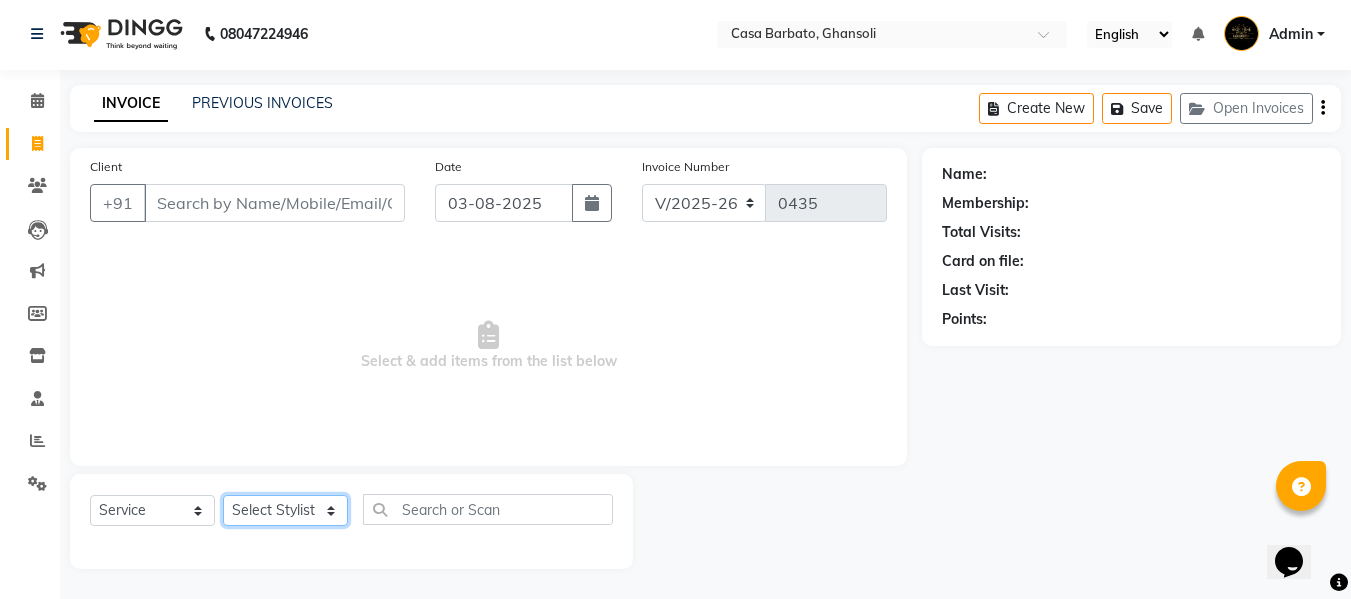 click on "Select Stylist Akash  Khairoon Poonam Rekha shantanu  Sumaiya" 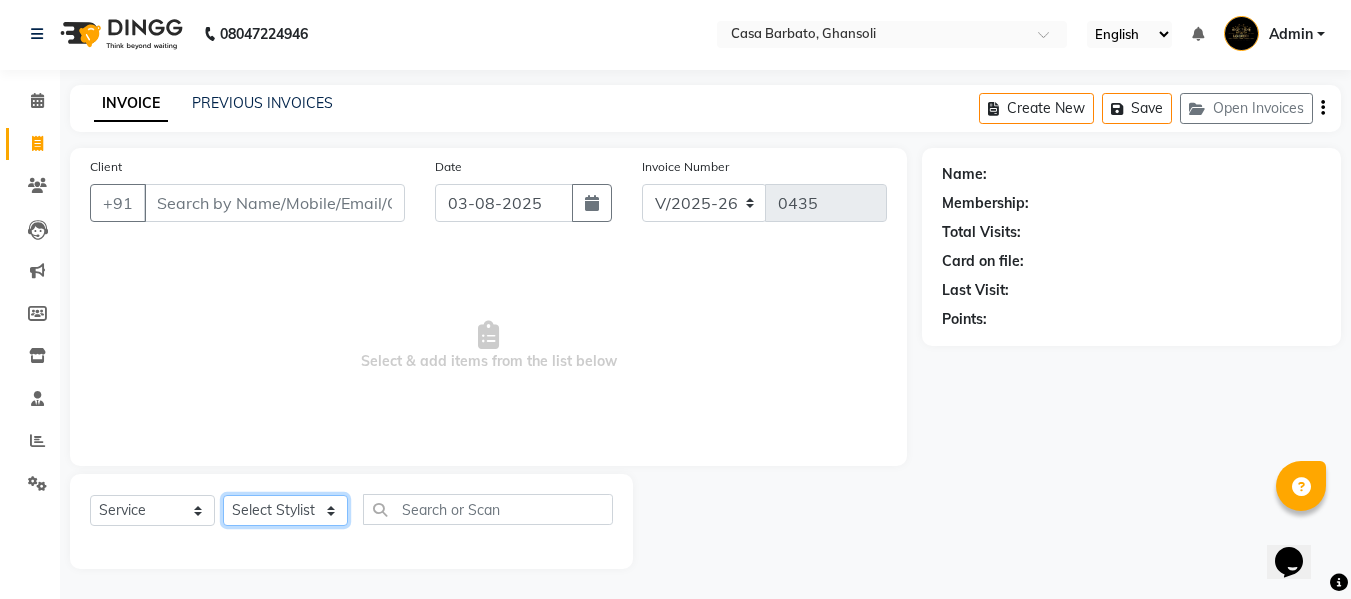 select on "10554" 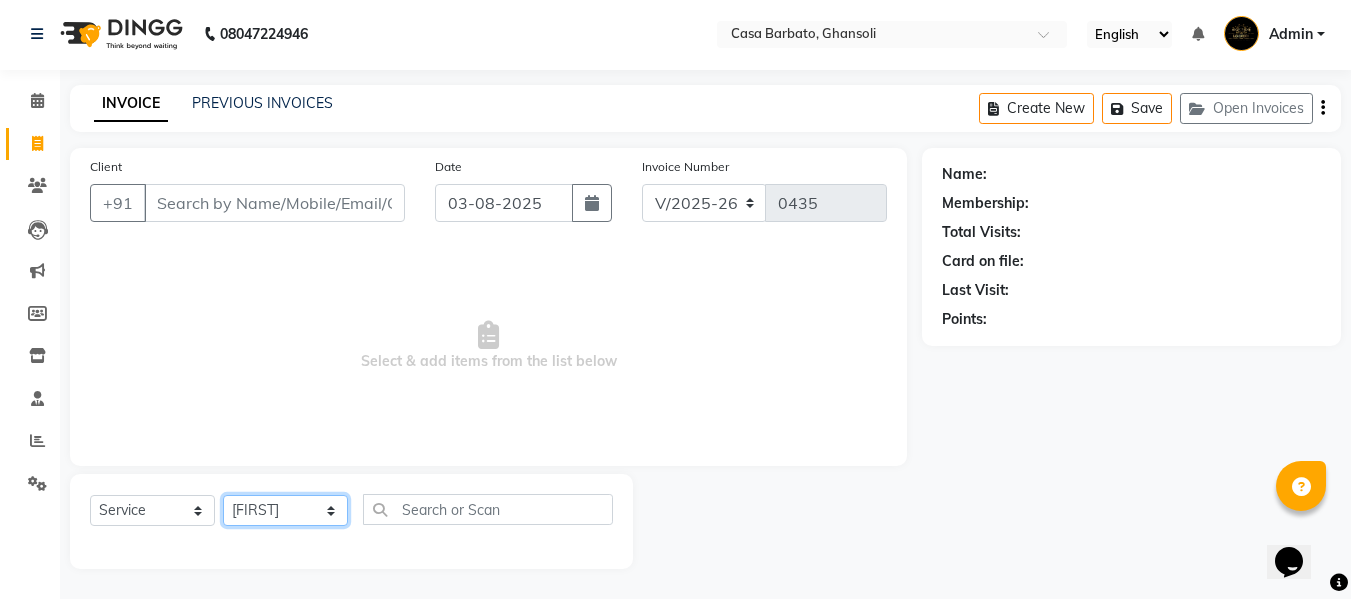 click on "Select Stylist Akash  Khairoon Poonam Rekha shantanu  Sumaiya" 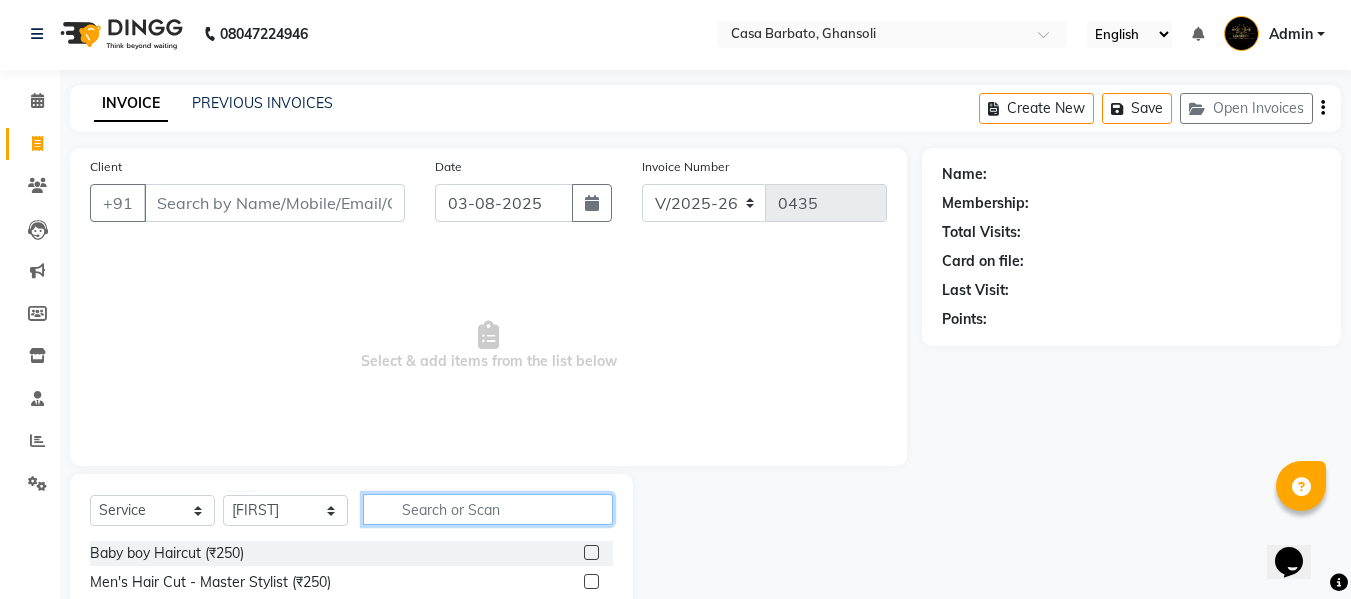click 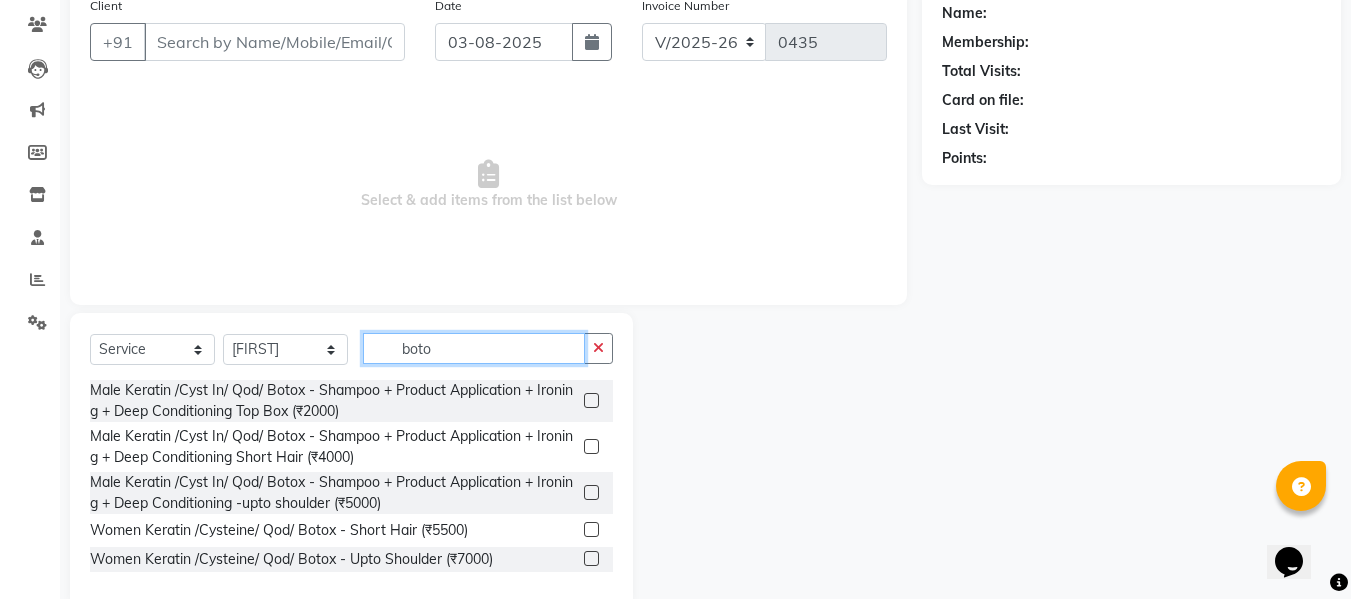 scroll, scrollTop: 202, scrollLeft: 0, axis: vertical 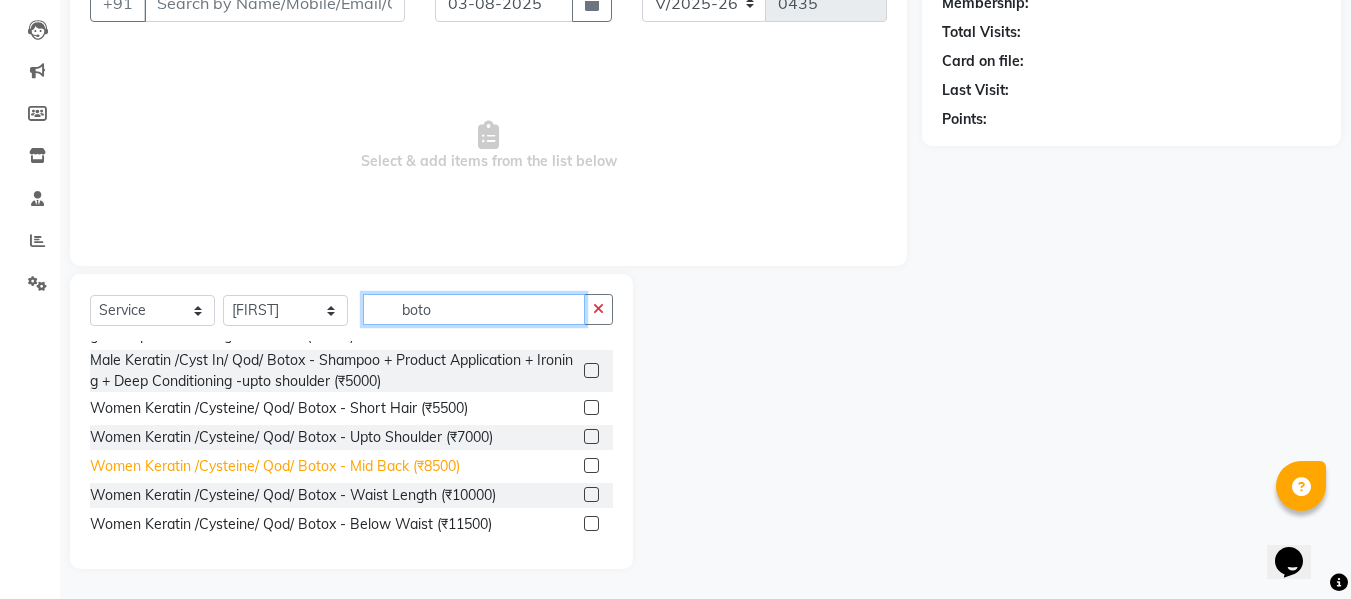 type on "boto" 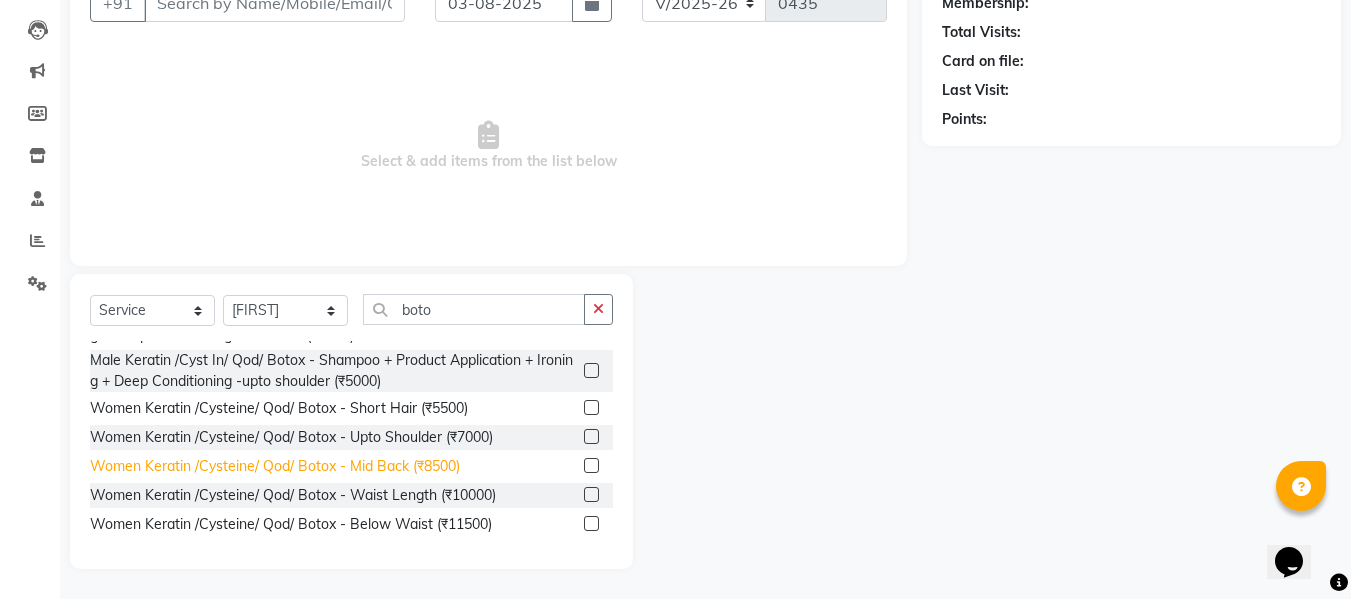 click on "Women Keratin /Cysteine/ Qod/ Botox - Mid Back (₹8500)" 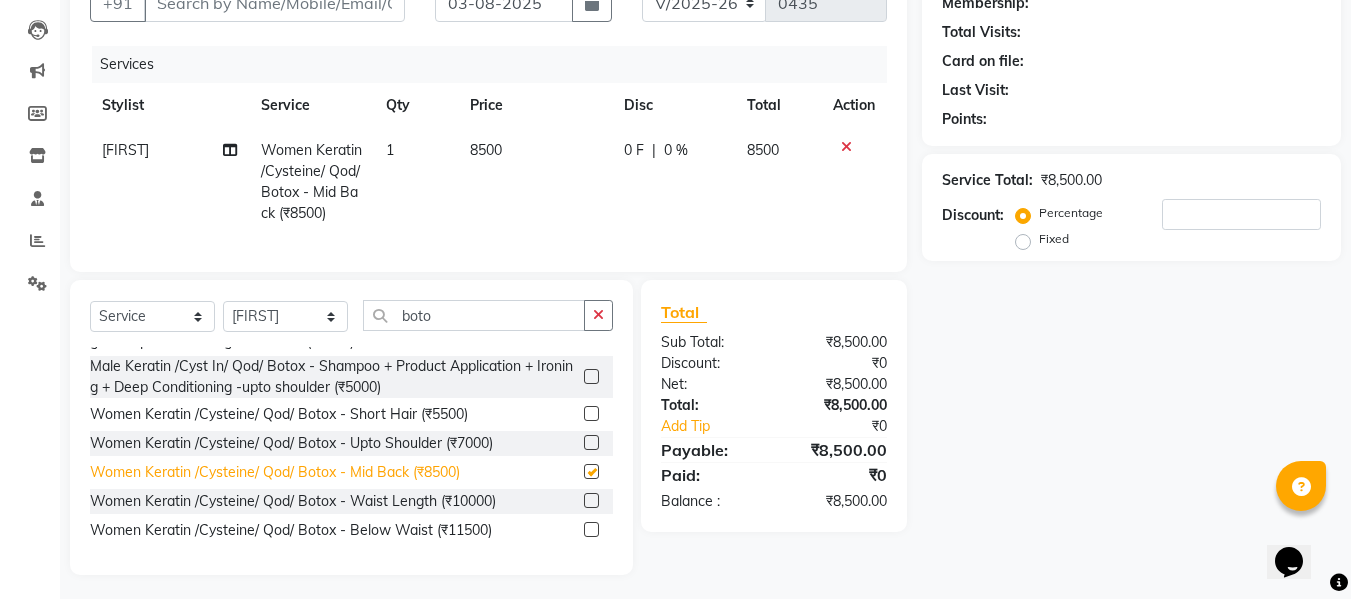 checkbox on "false" 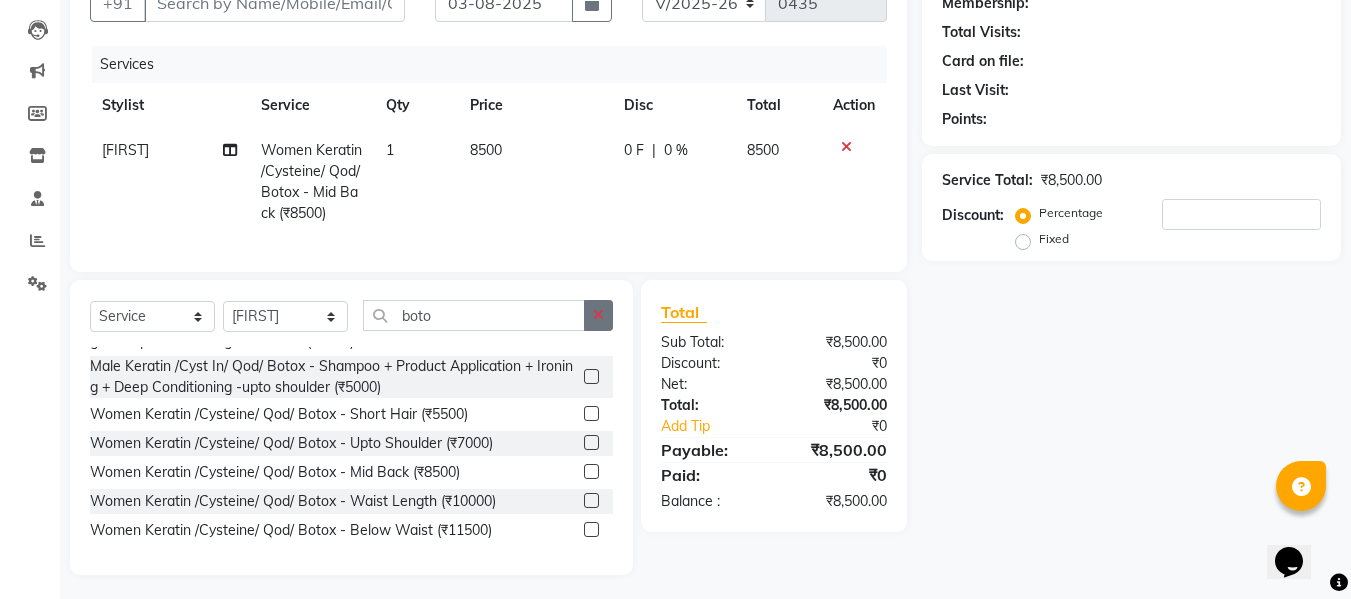 click 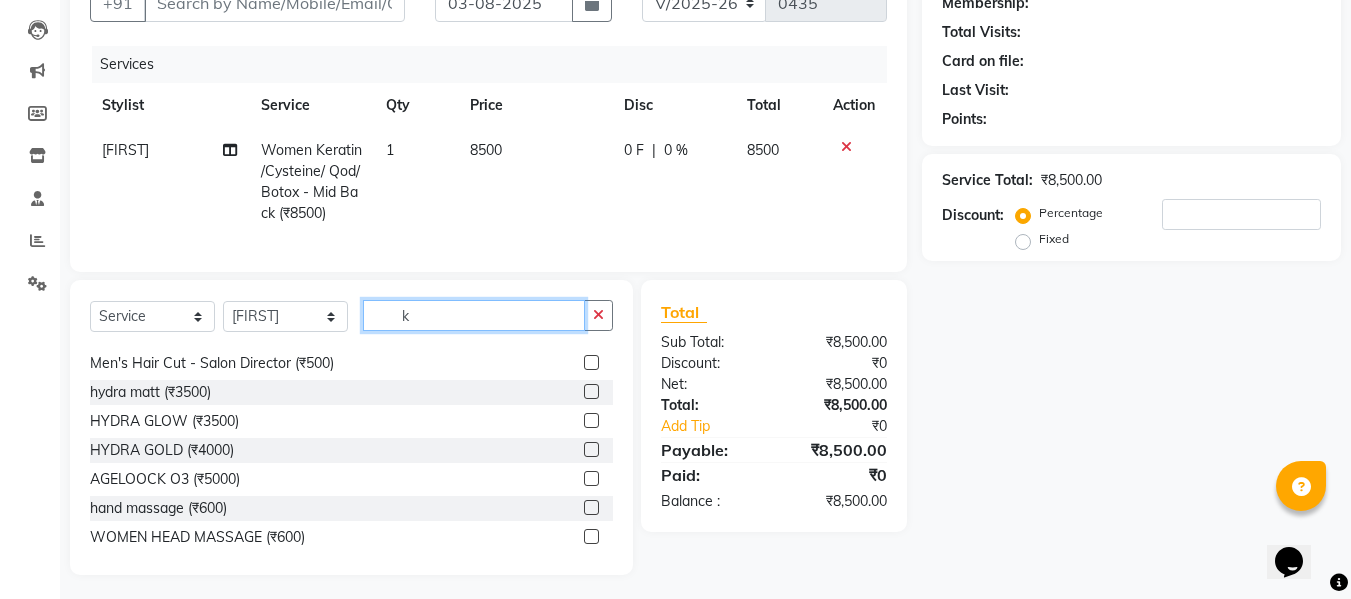 scroll, scrollTop: 0, scrollLeft: 0, axis: both 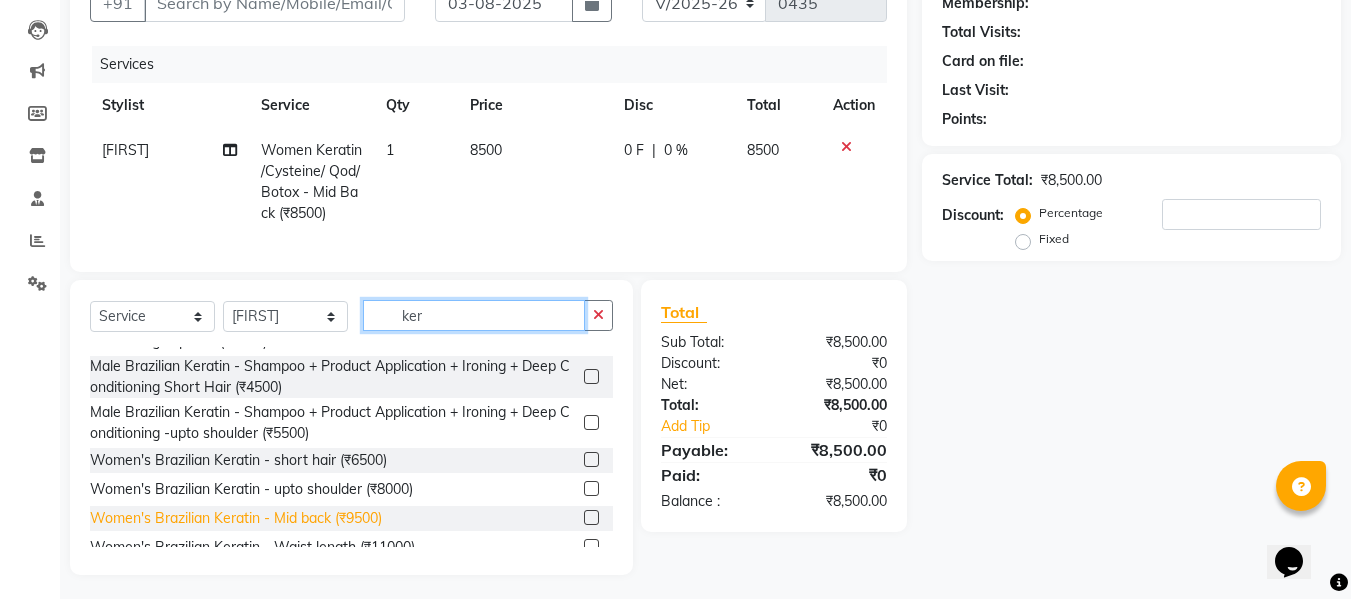 type on "ker" 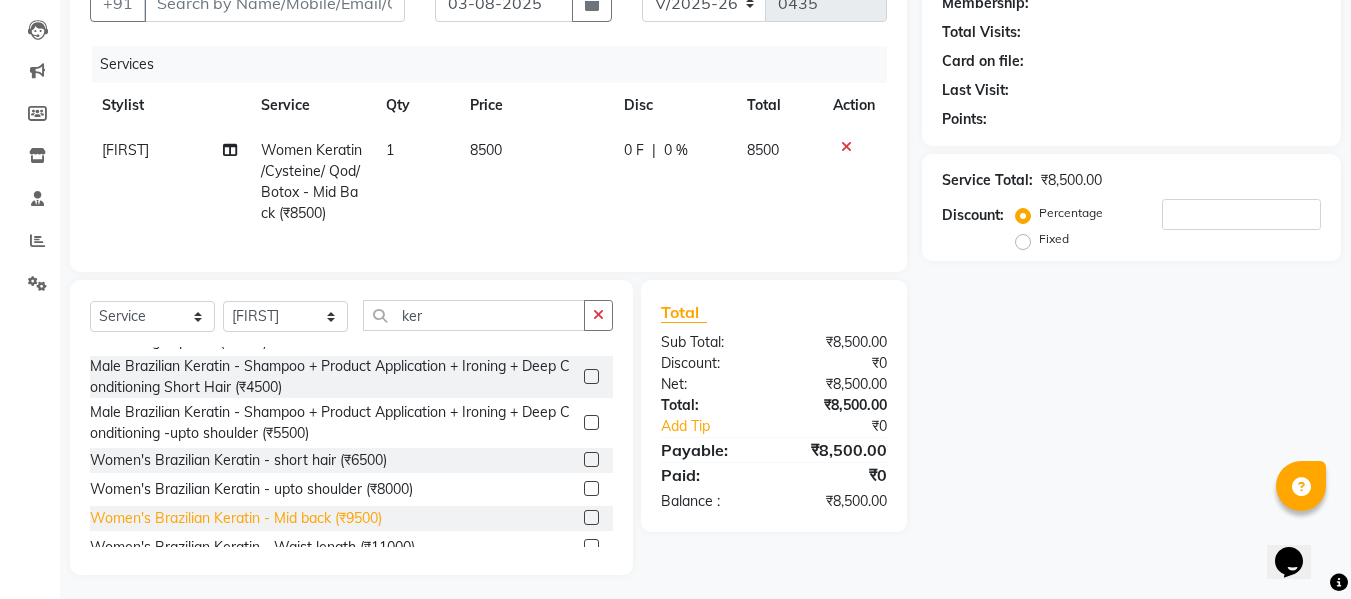 click on "Women's Brazilian Keratin - Mid back  (₹9500)" 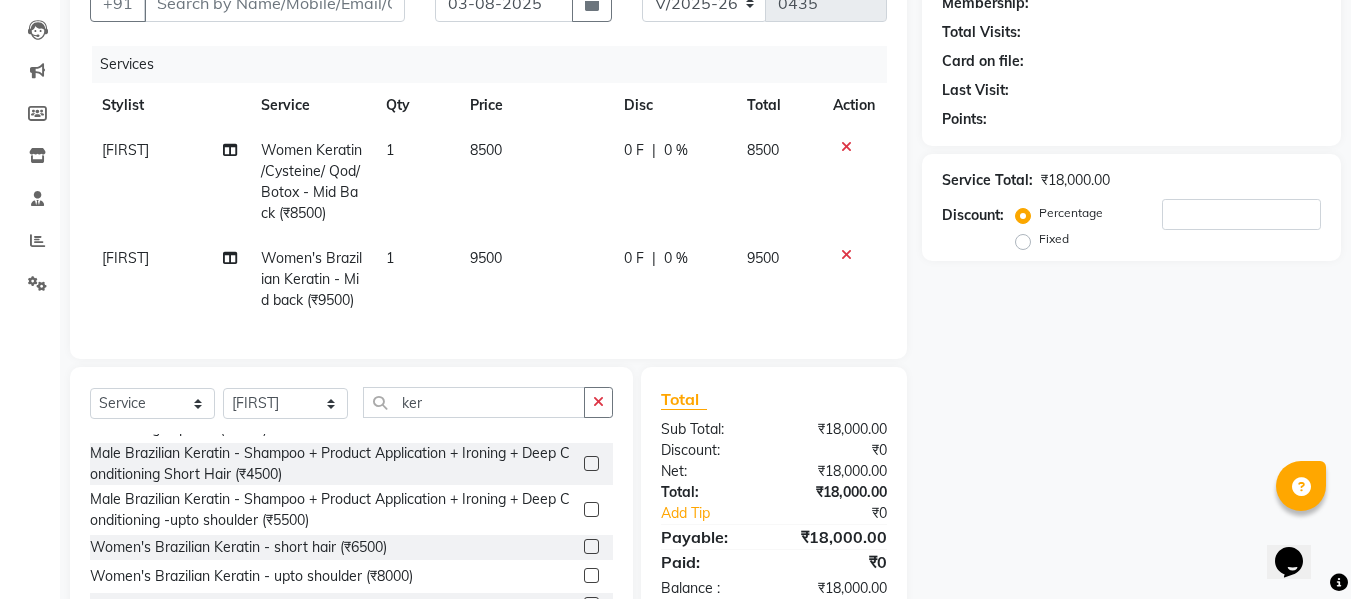 checkbox on "false" 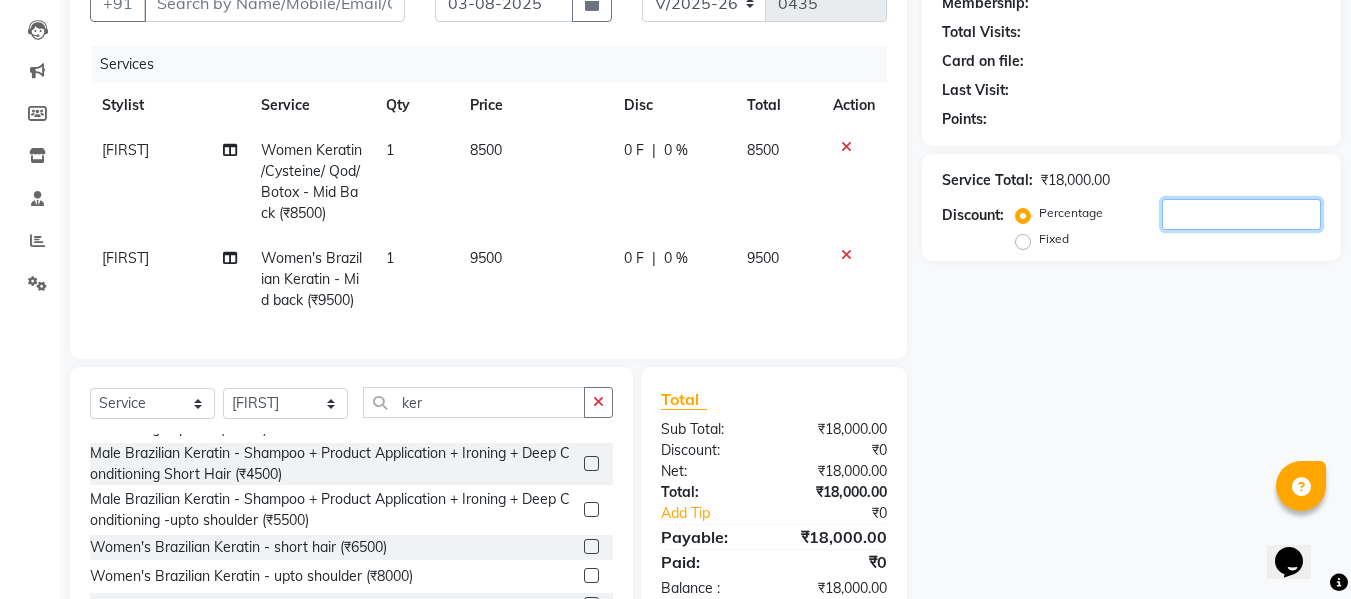 click 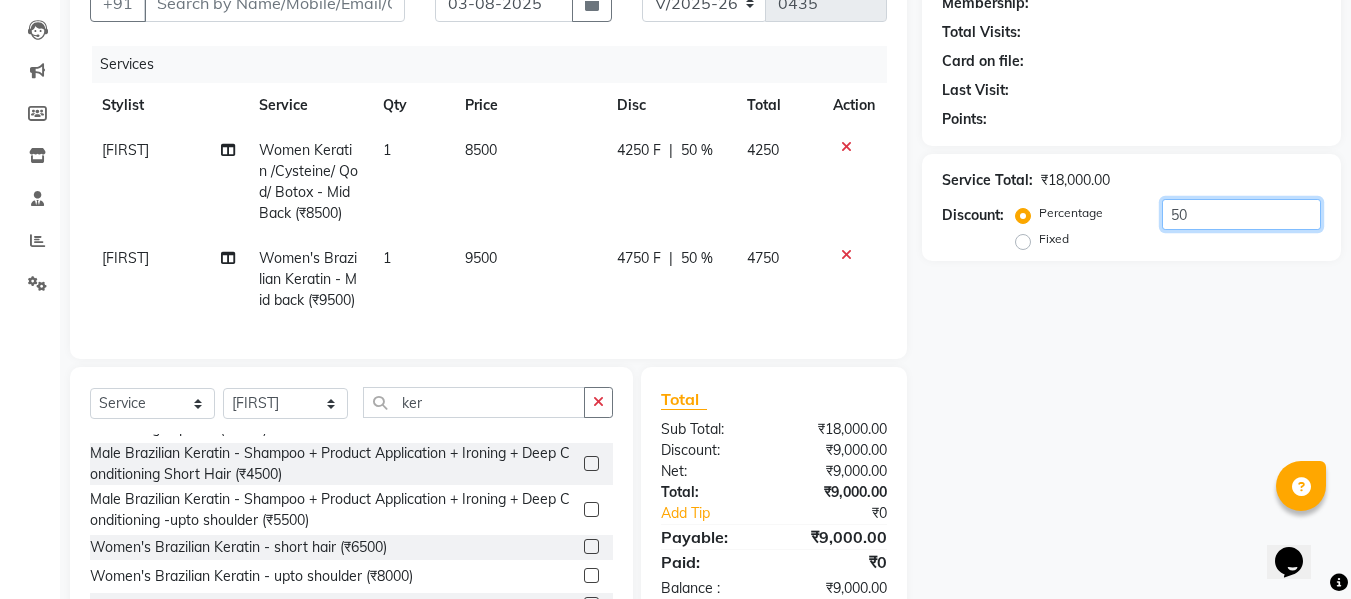 type on "50" 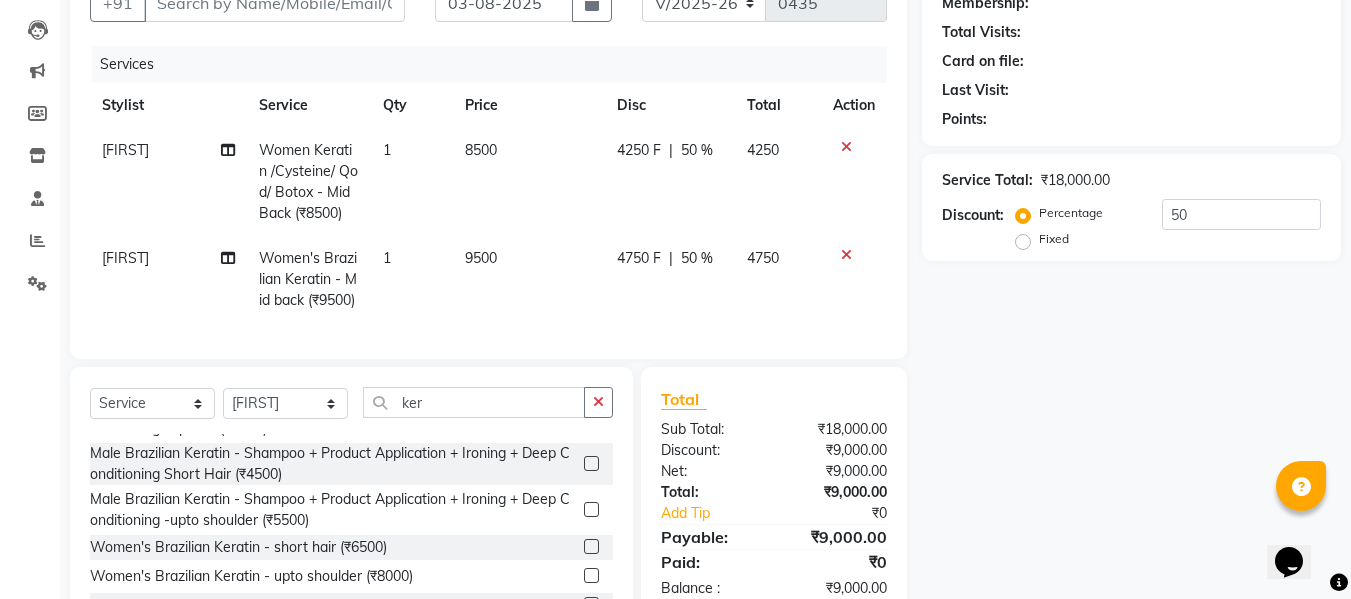 click 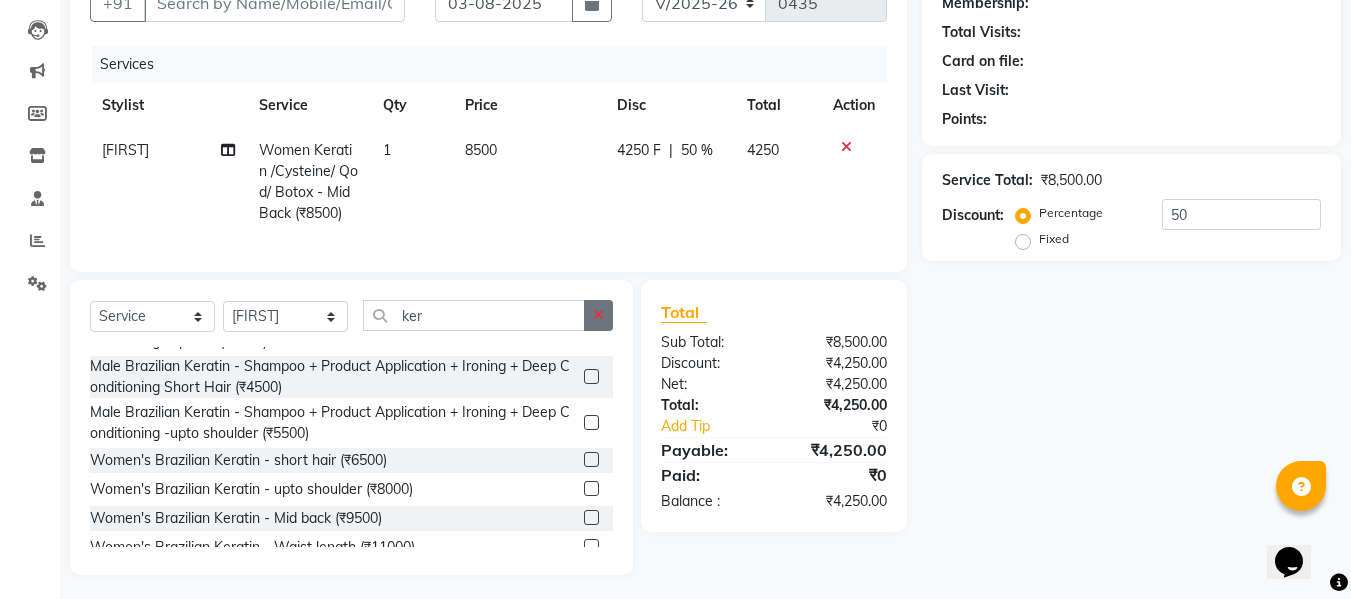 click 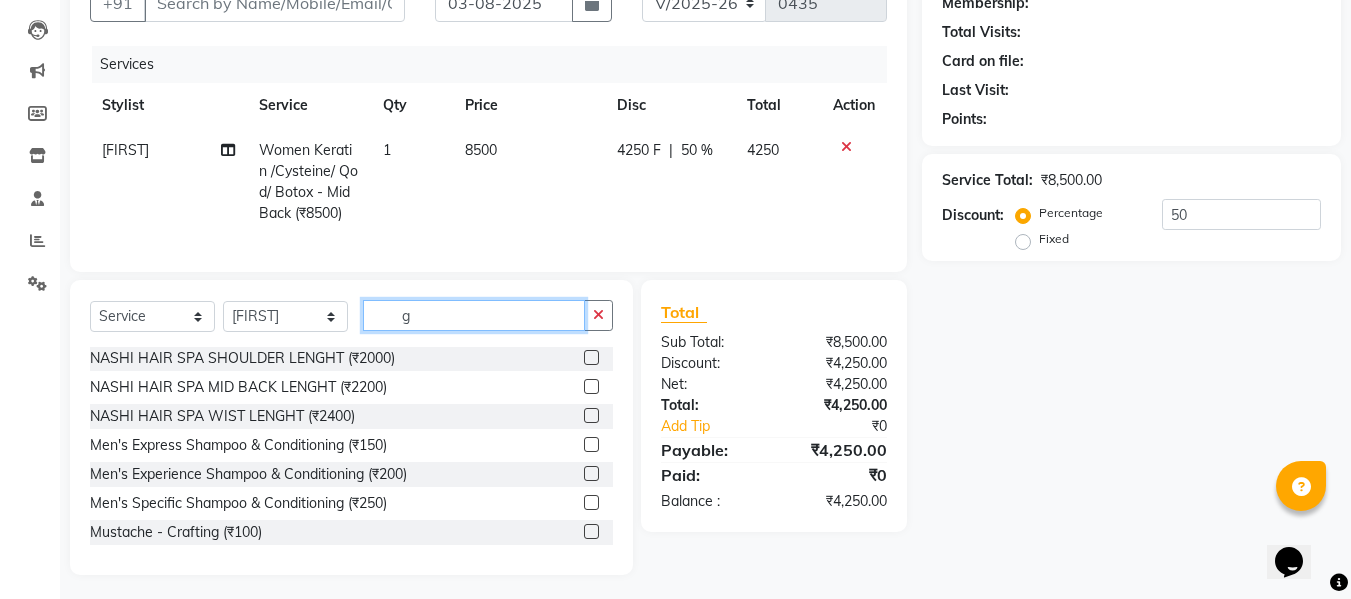 scroll, scrollTop: 30, scrollLeft: 0, axis: vertical 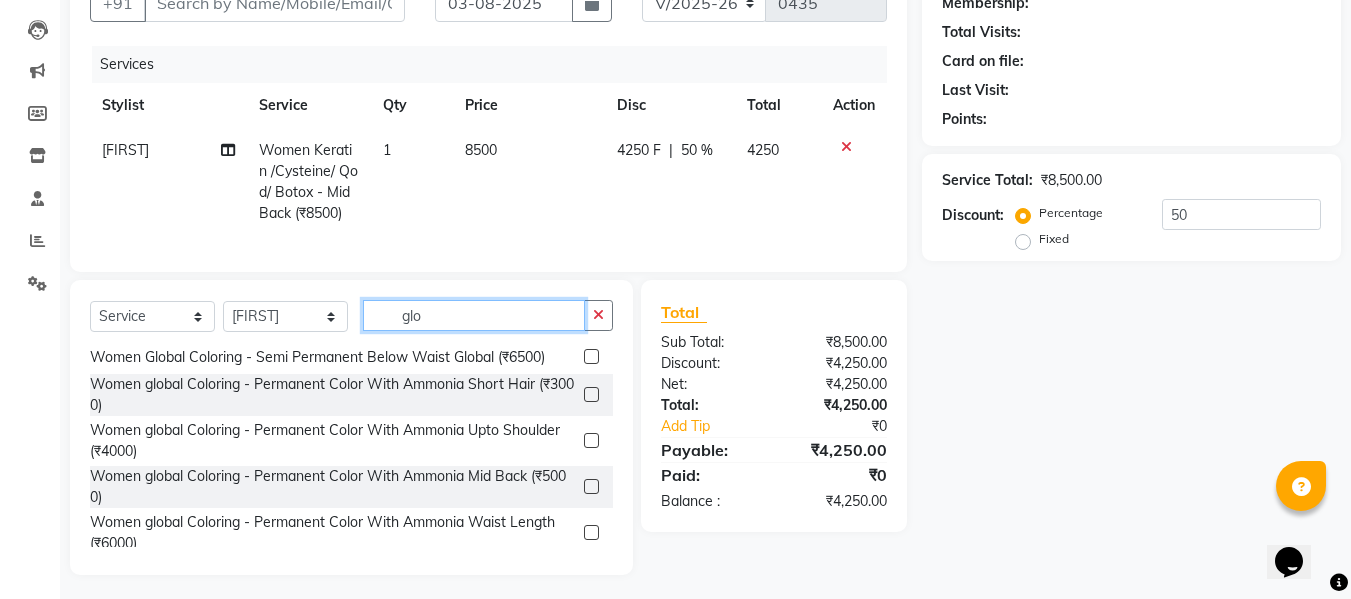 type on "glo" 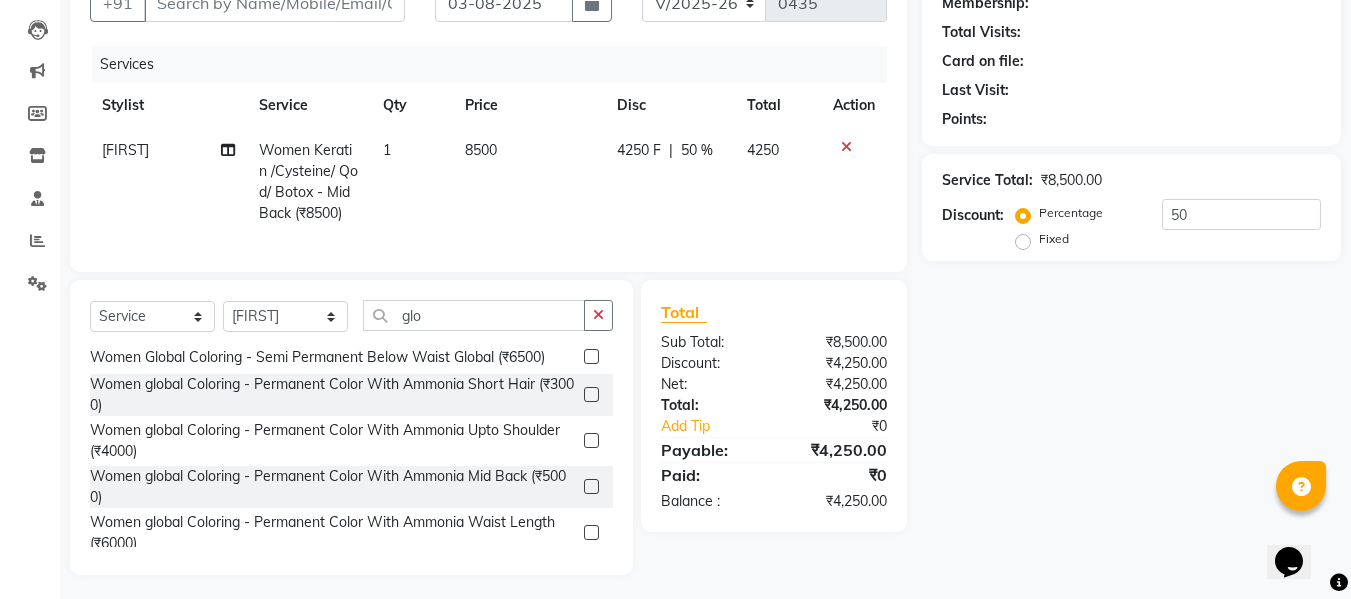 click 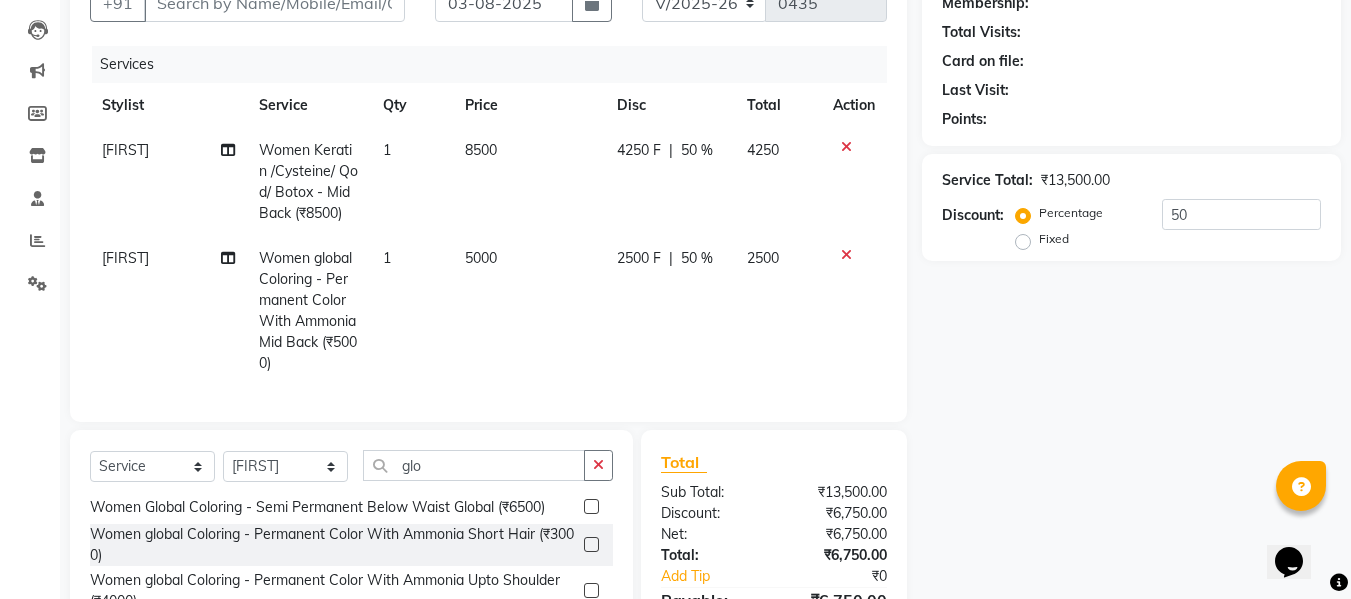 checkbox on "false" 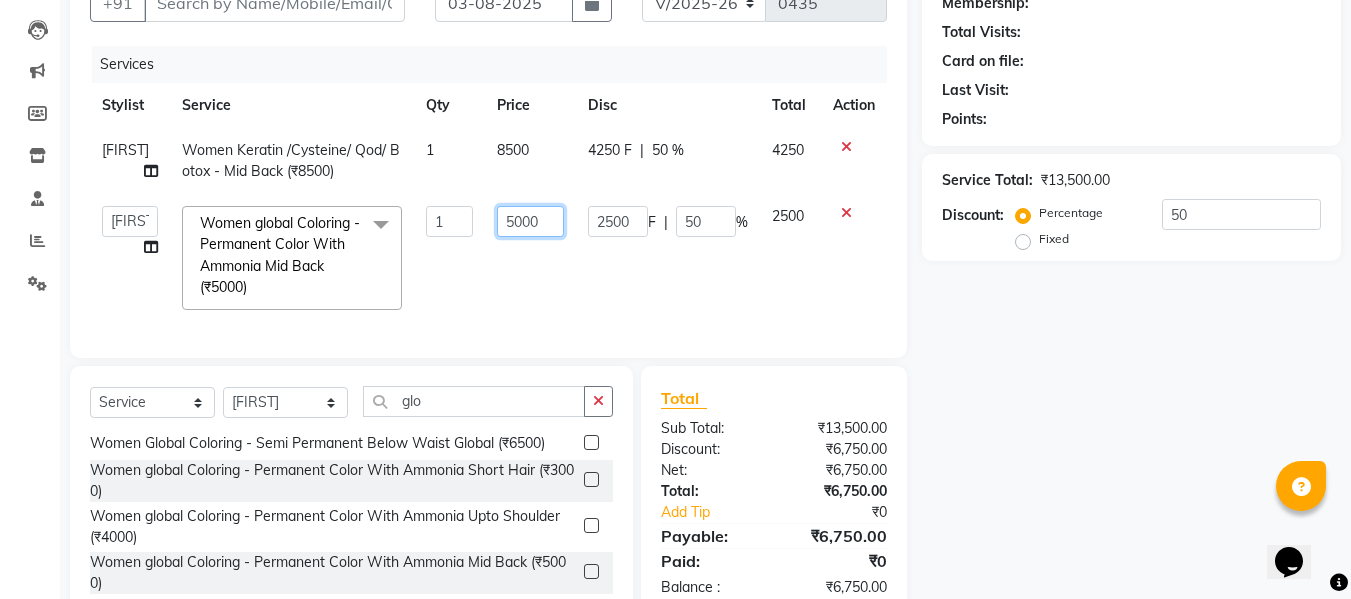 click on "5000" 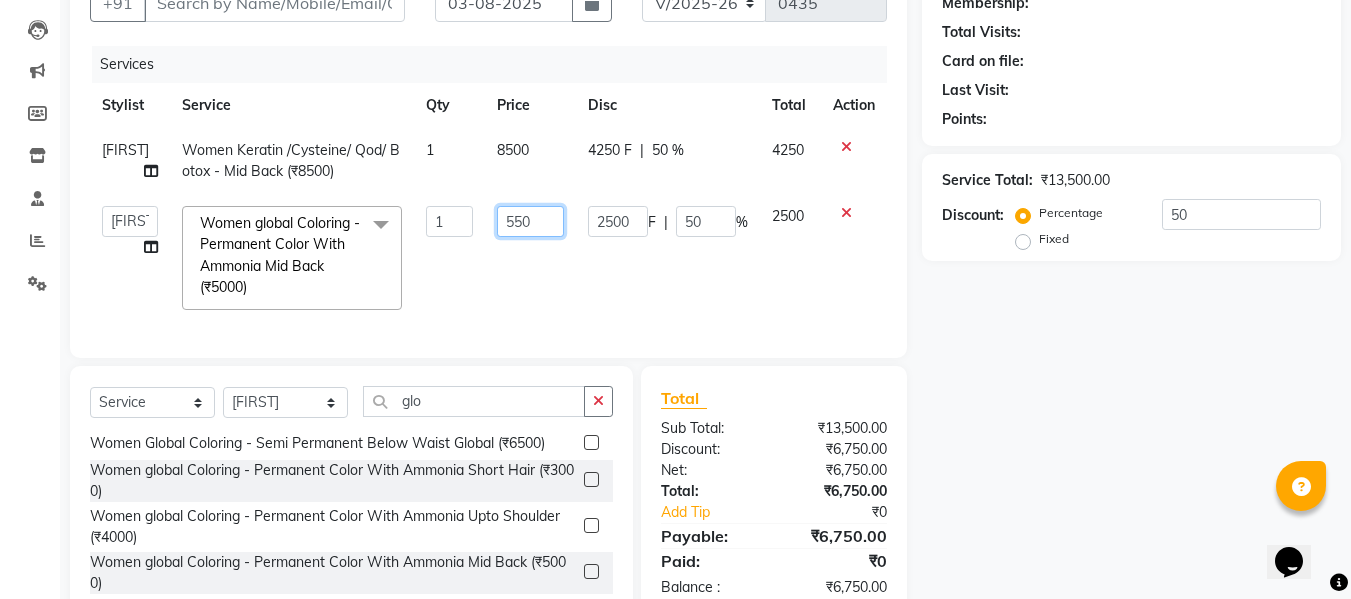 type on "5500" 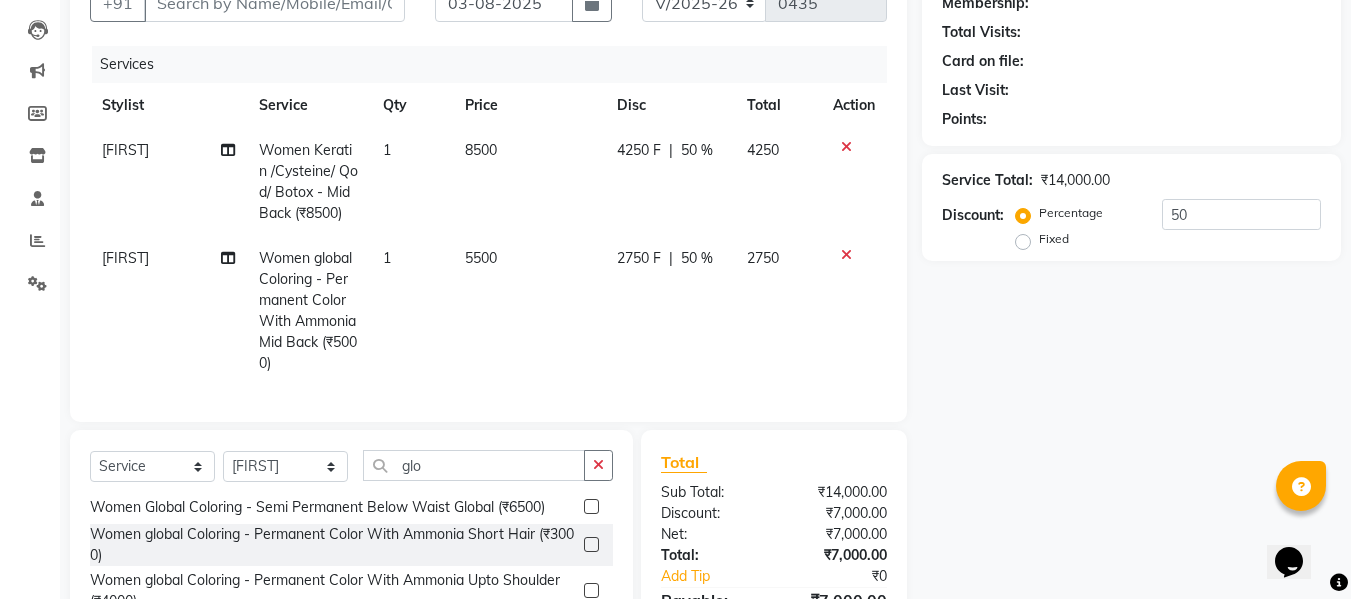 click on "Name: Membership: Total Visits: Card on file: Last Visit:  Points:  Service Total:  ₹14,000.00  Discount:  Percentage   Fixed  50" 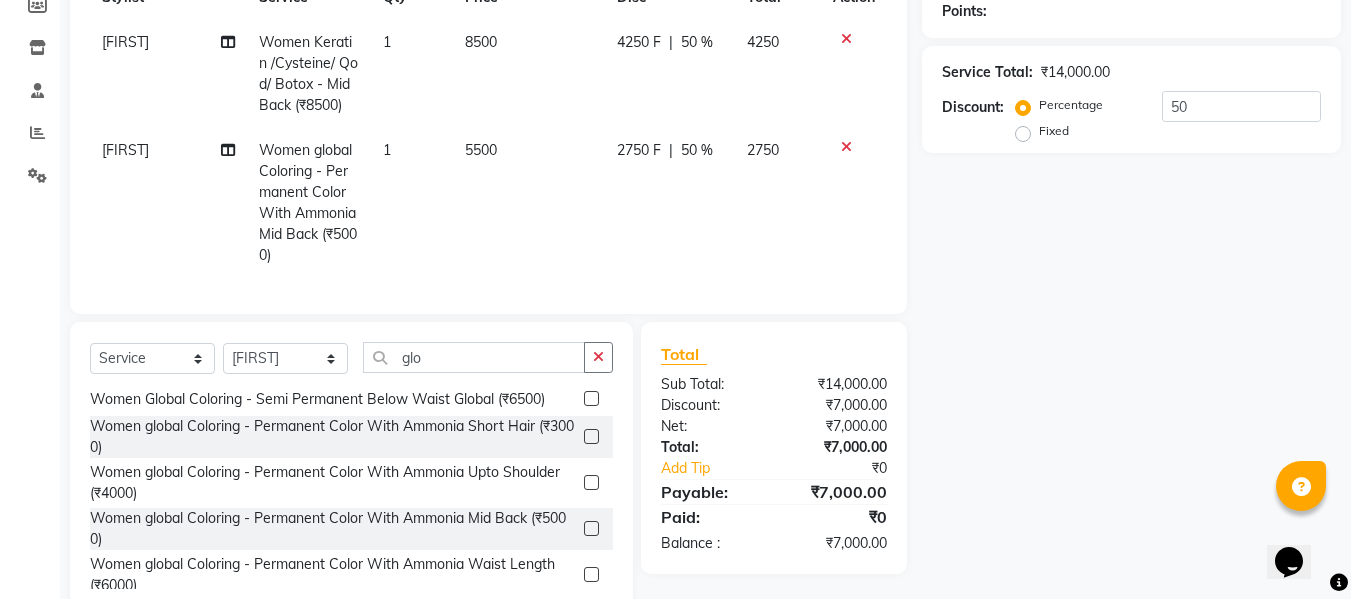scroll, scrollTop: 322, scrollLeft: 0, axis: vertical 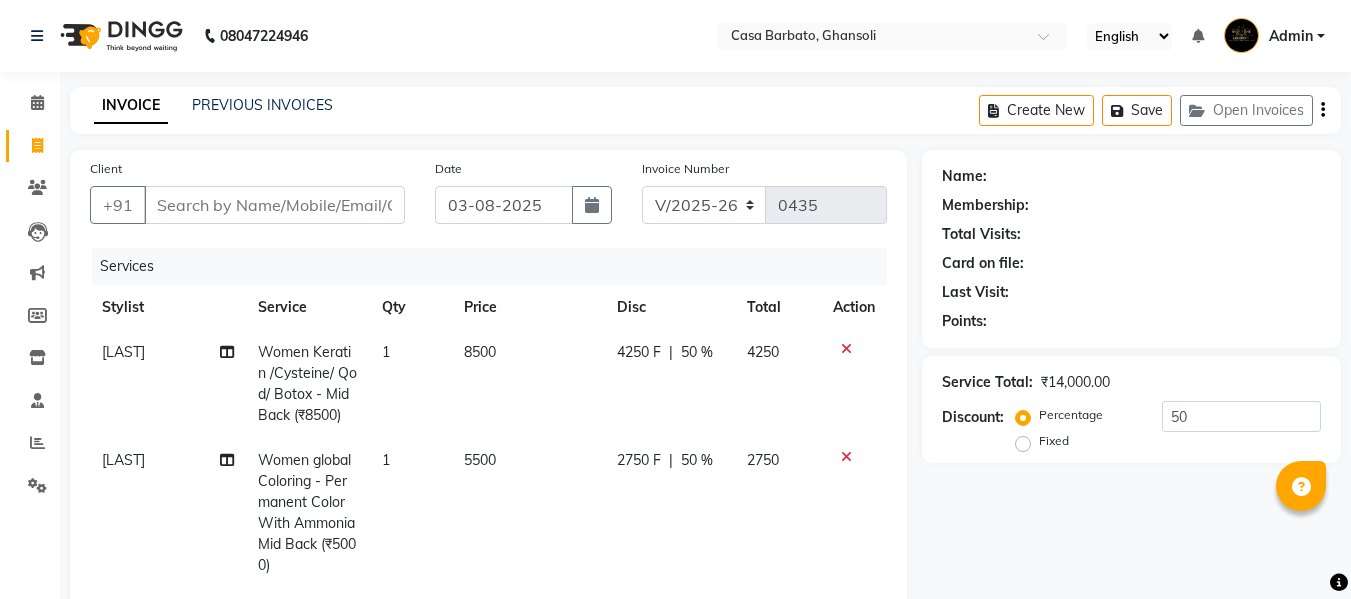 select on "700" 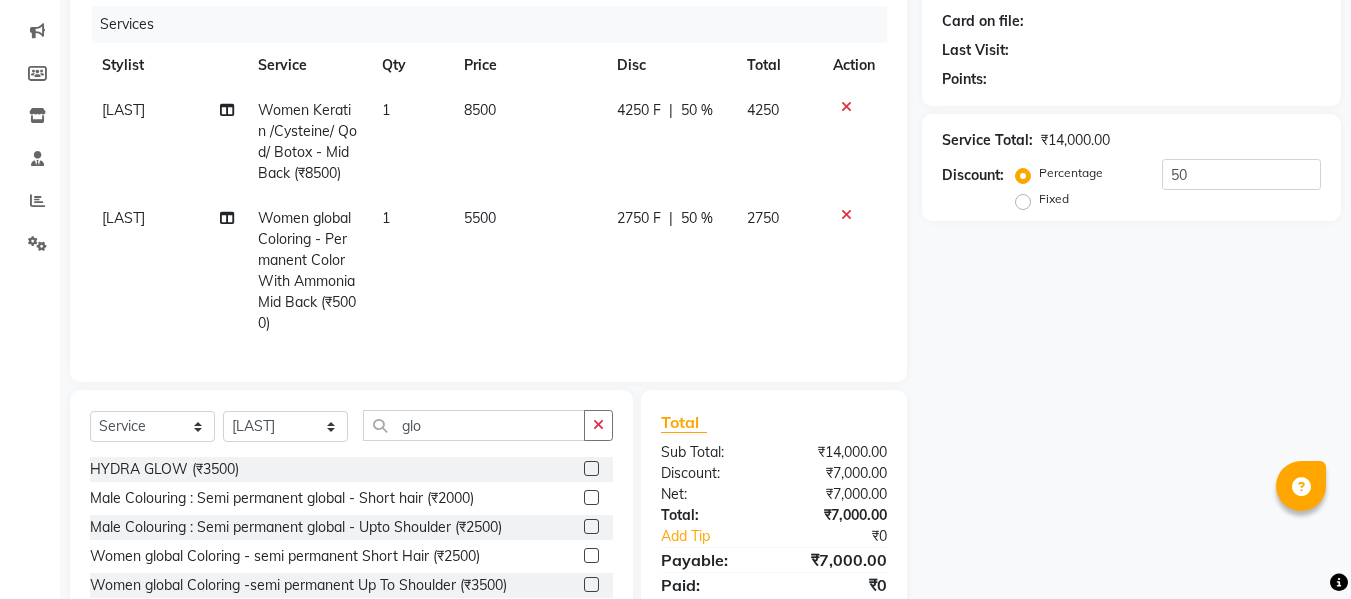 scroll, scrollTop: 0, scrollLeft: 0, axis: both 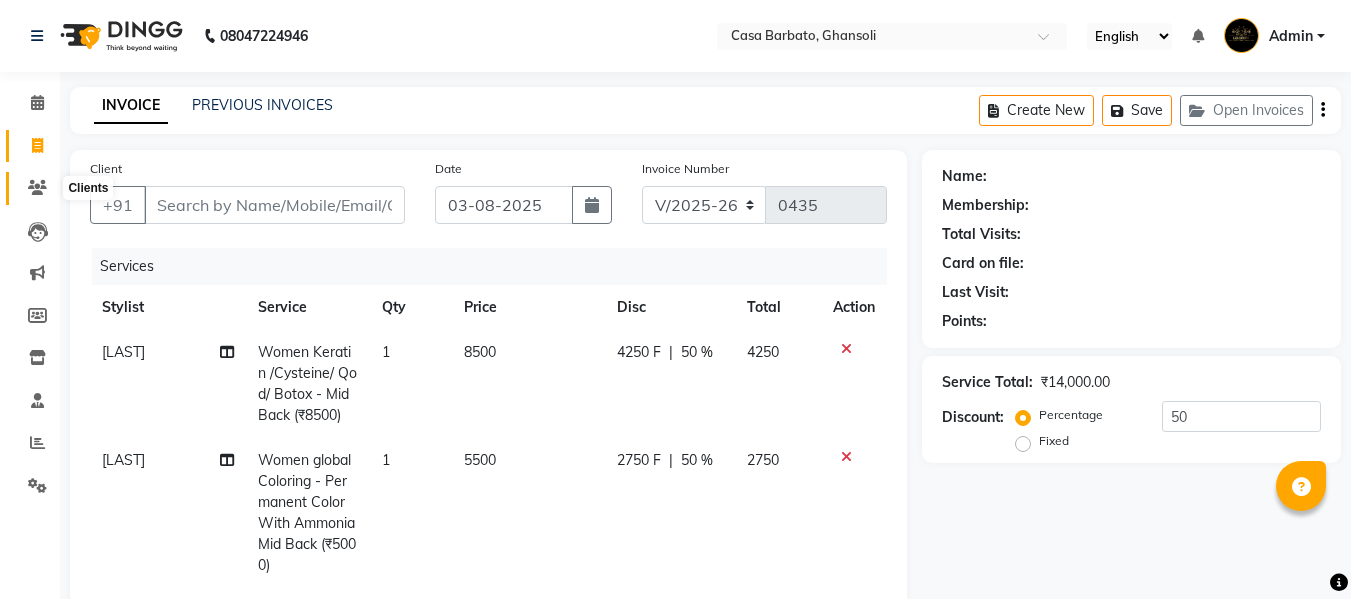 click 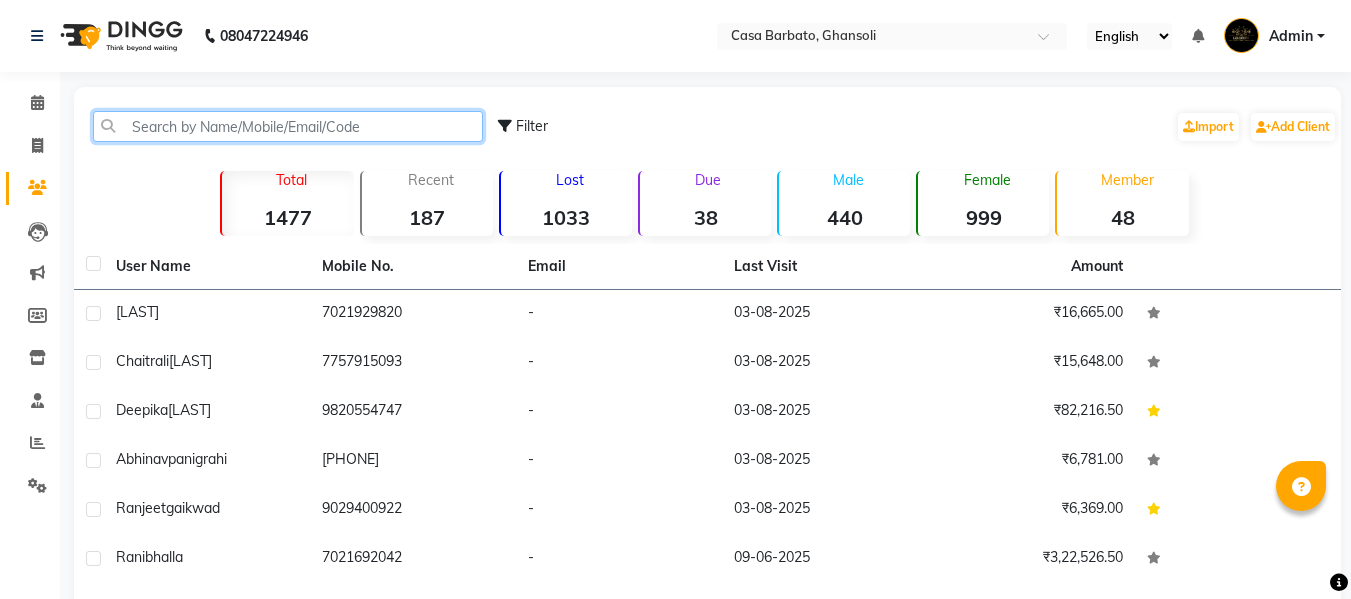click 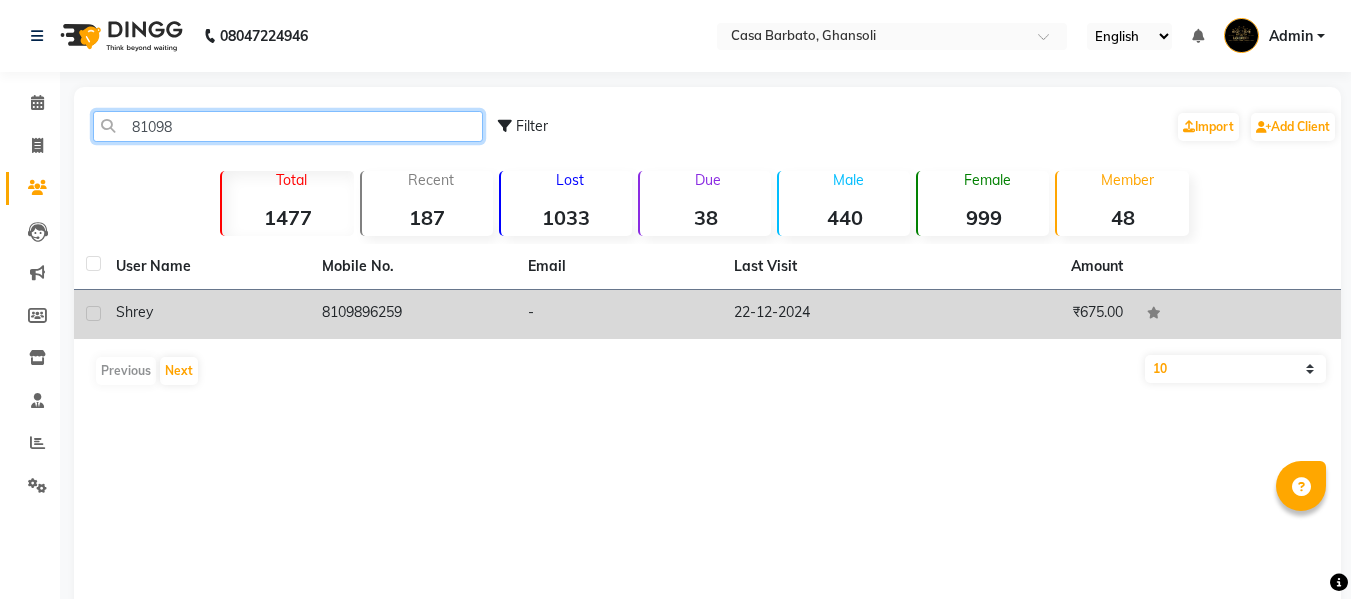 type on "81098" 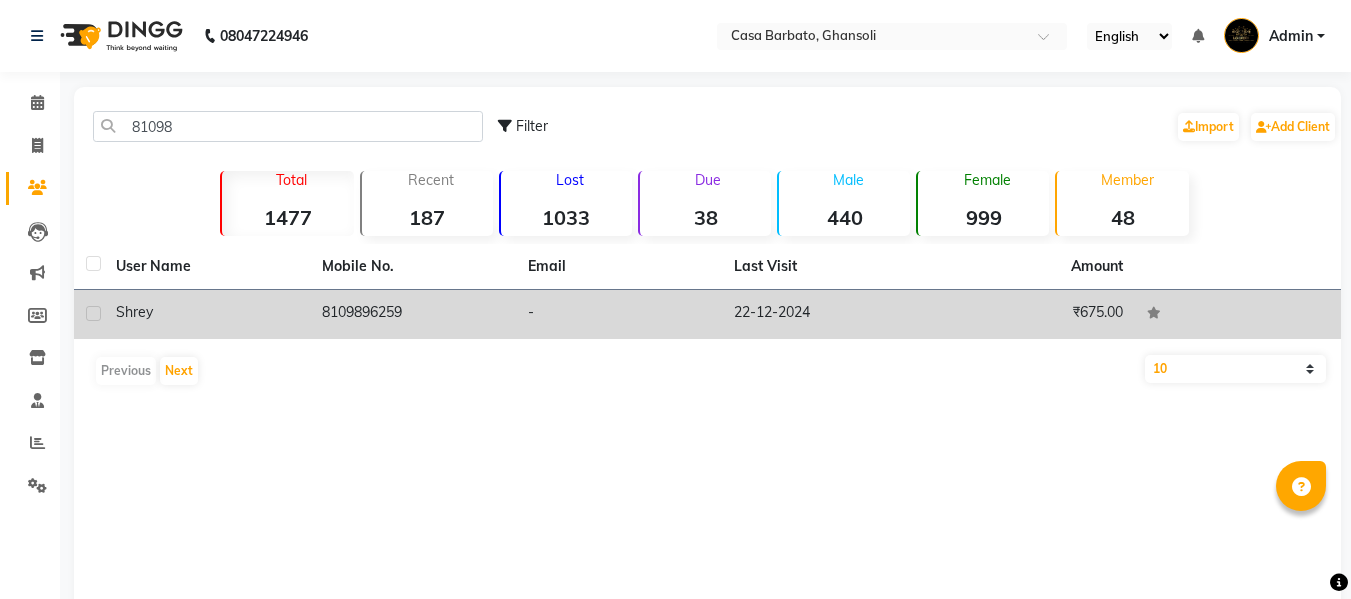 click on "8109896259" 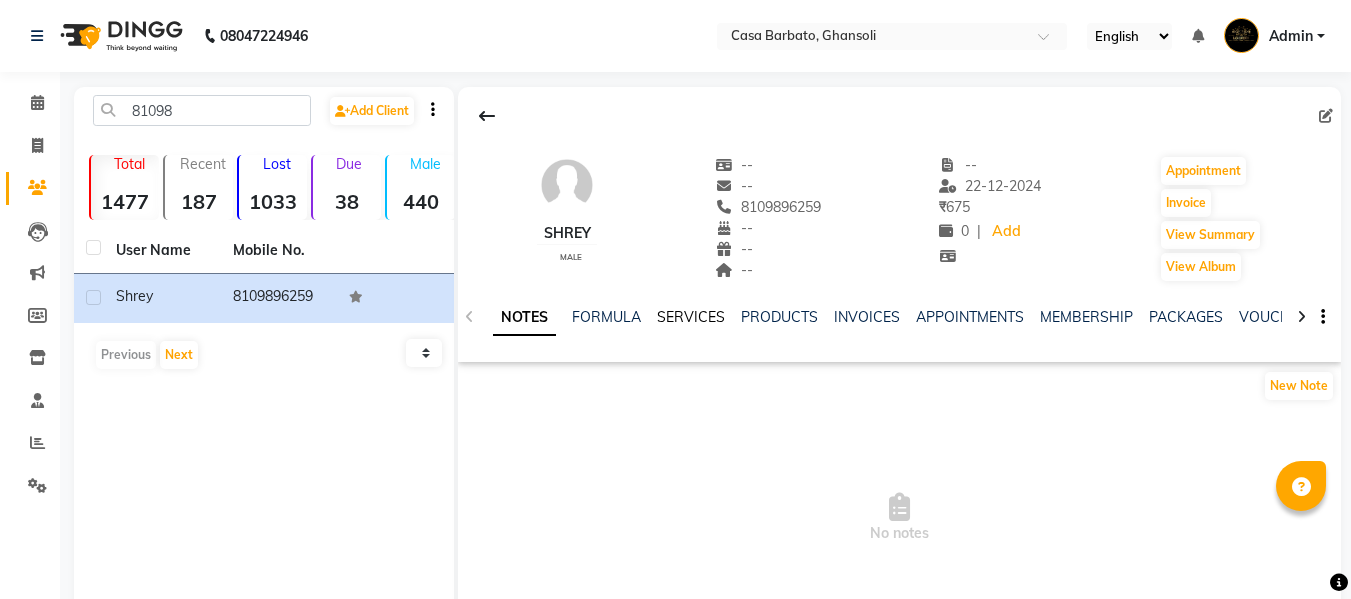 click on "SERVICES" 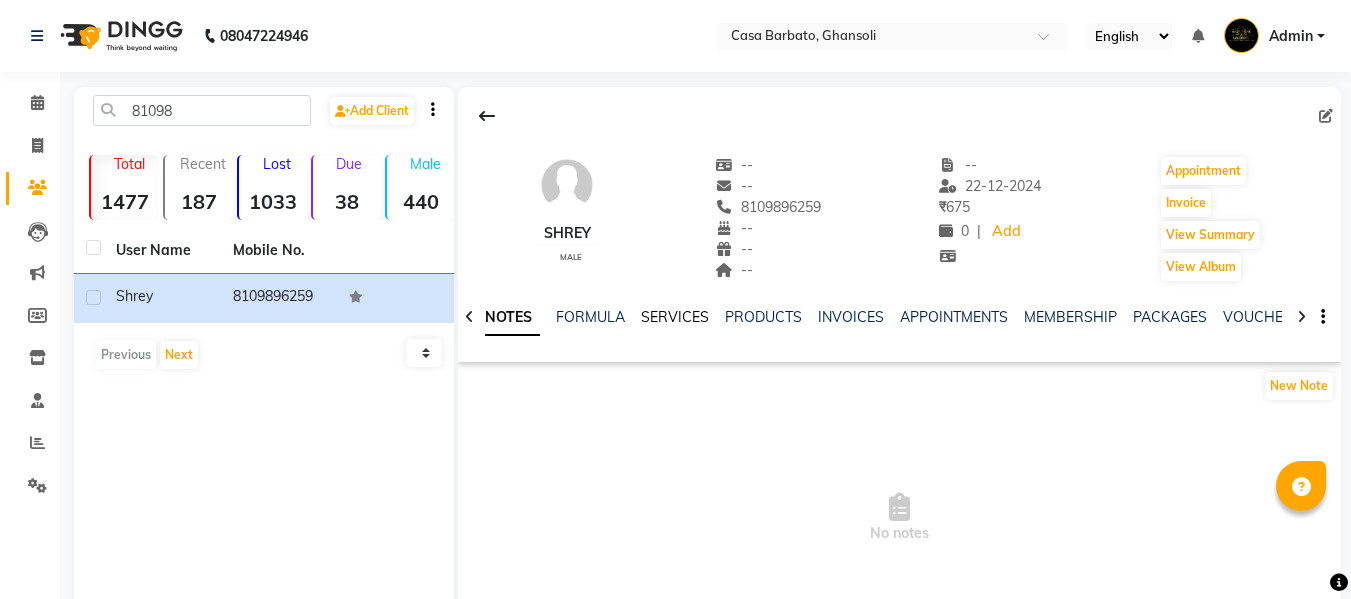 click on "SERVICES" 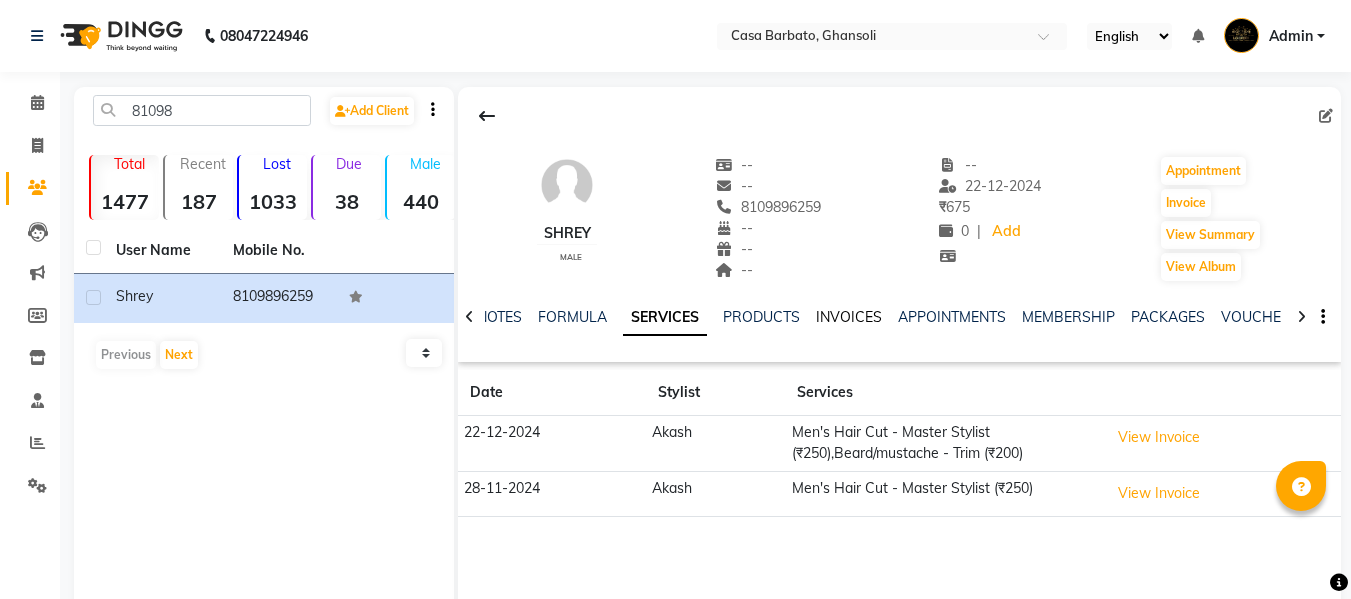 click on "INVOICES" 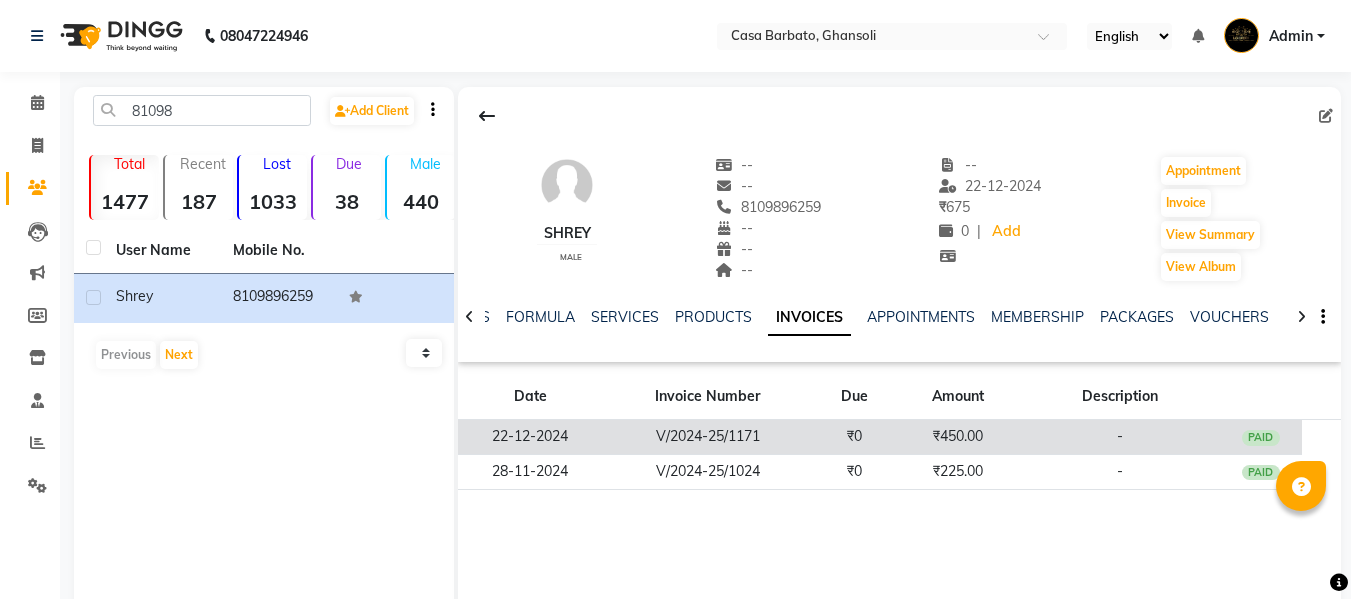 click on "V/2024-25/1171" 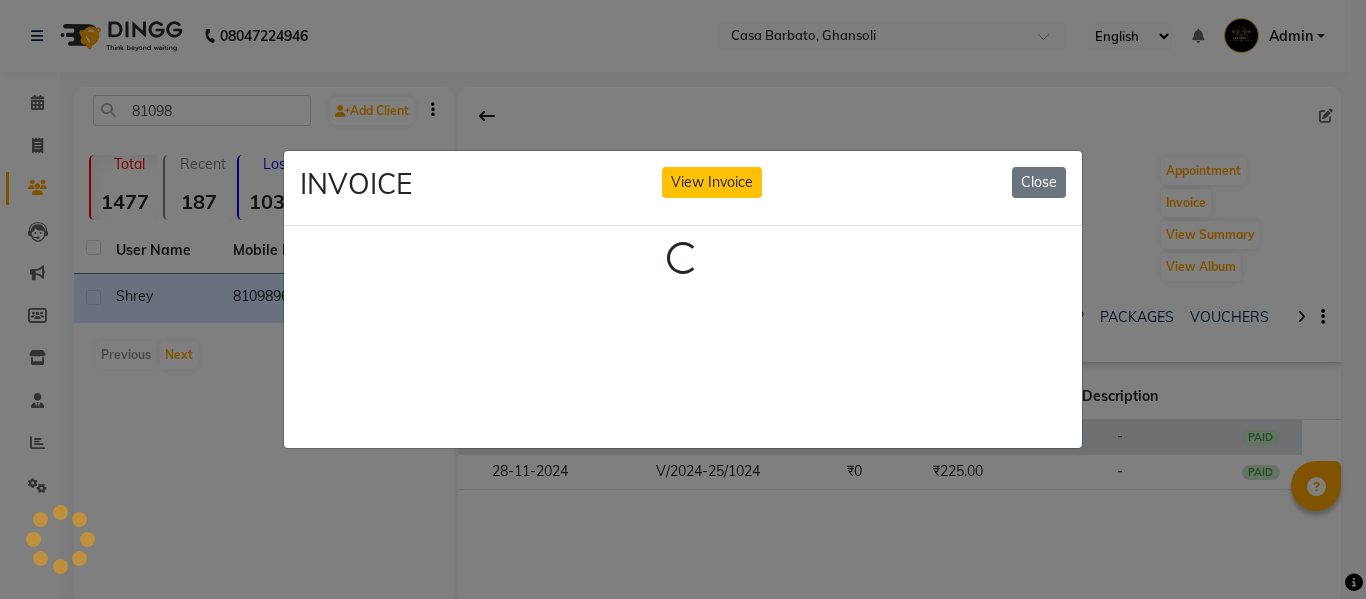 click on "Loading..." 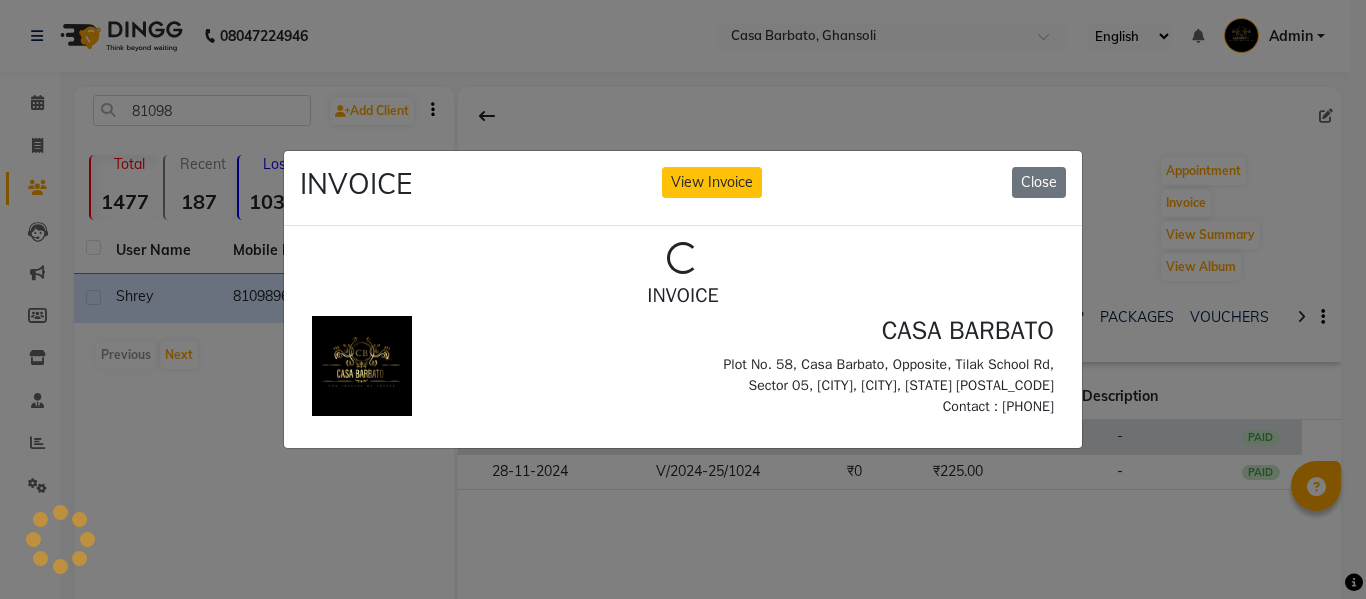 scroll, scrollTop: 0, scrollLeft: 0, axis: both 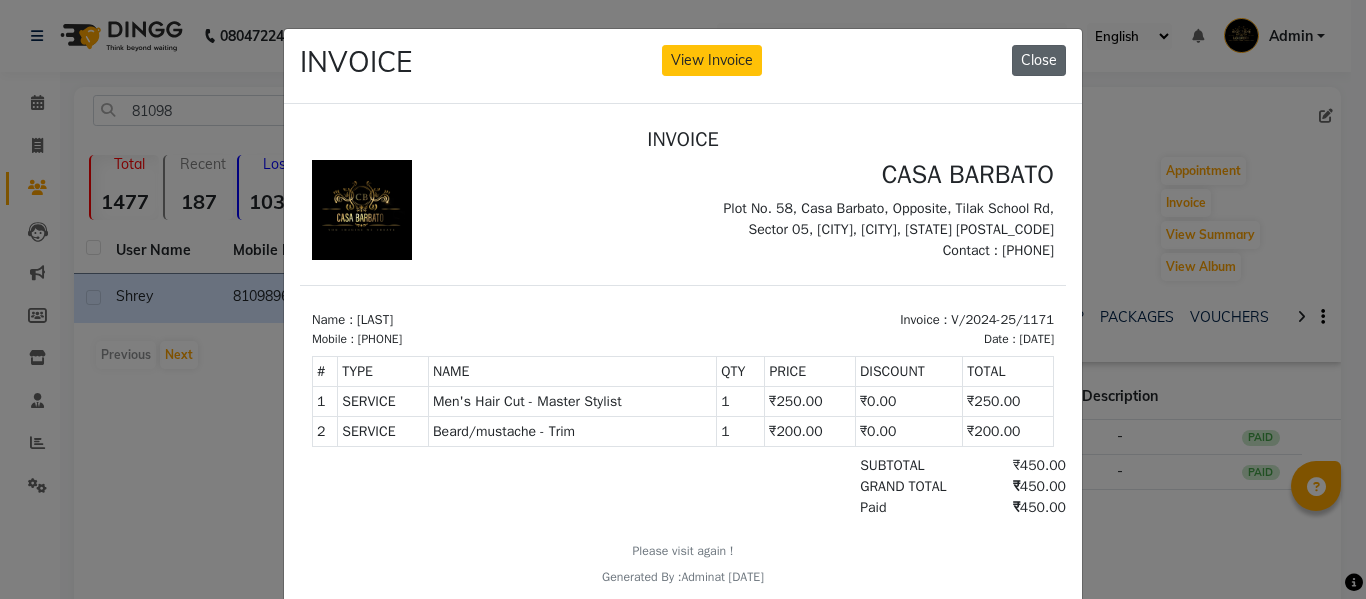 click on "Close" 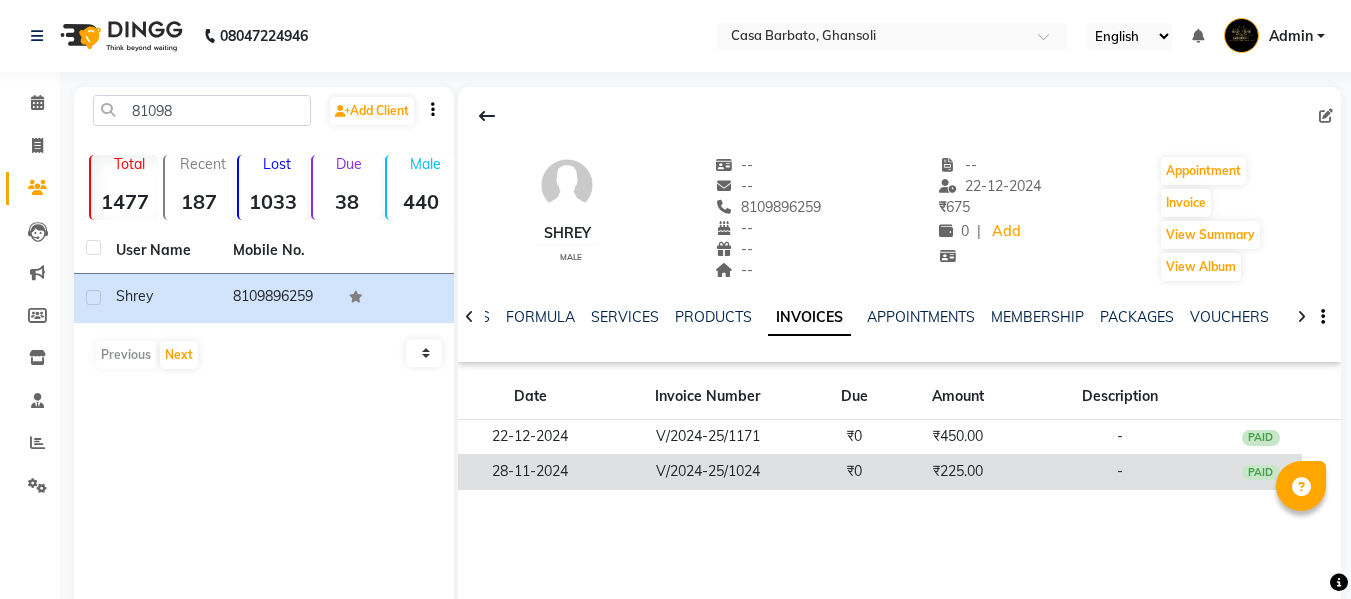 click on "V/2024-25/1024" 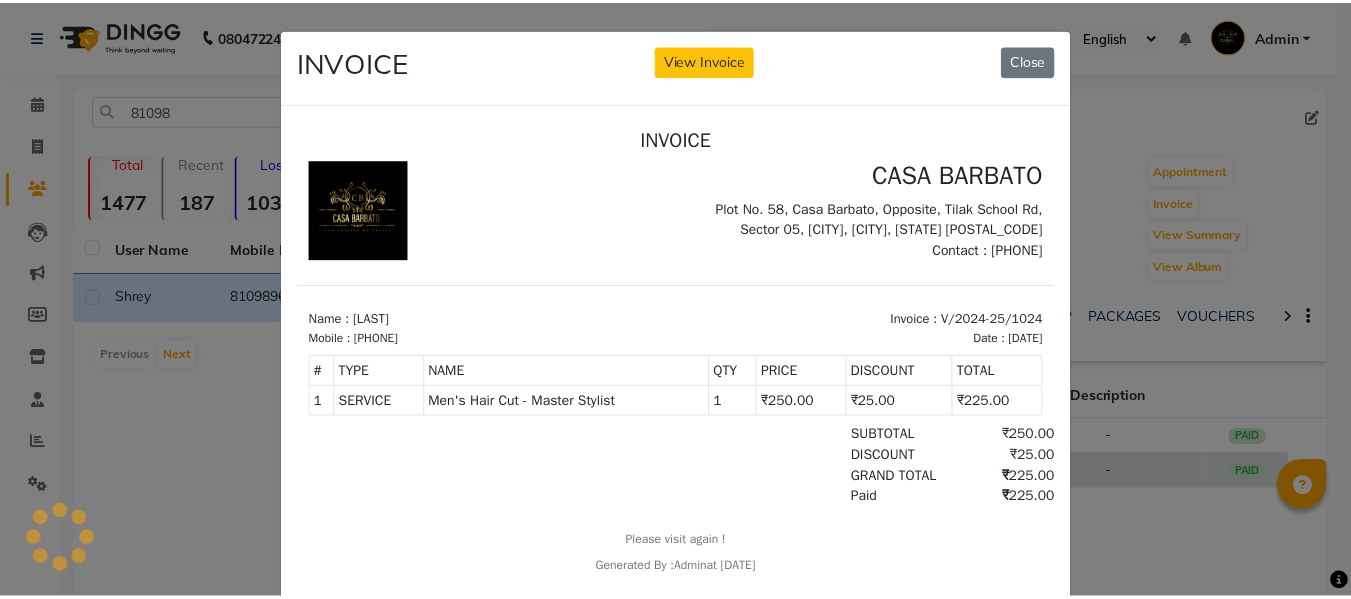 scroll, scrollTop: 0, scrollLeft: 0, axis: both 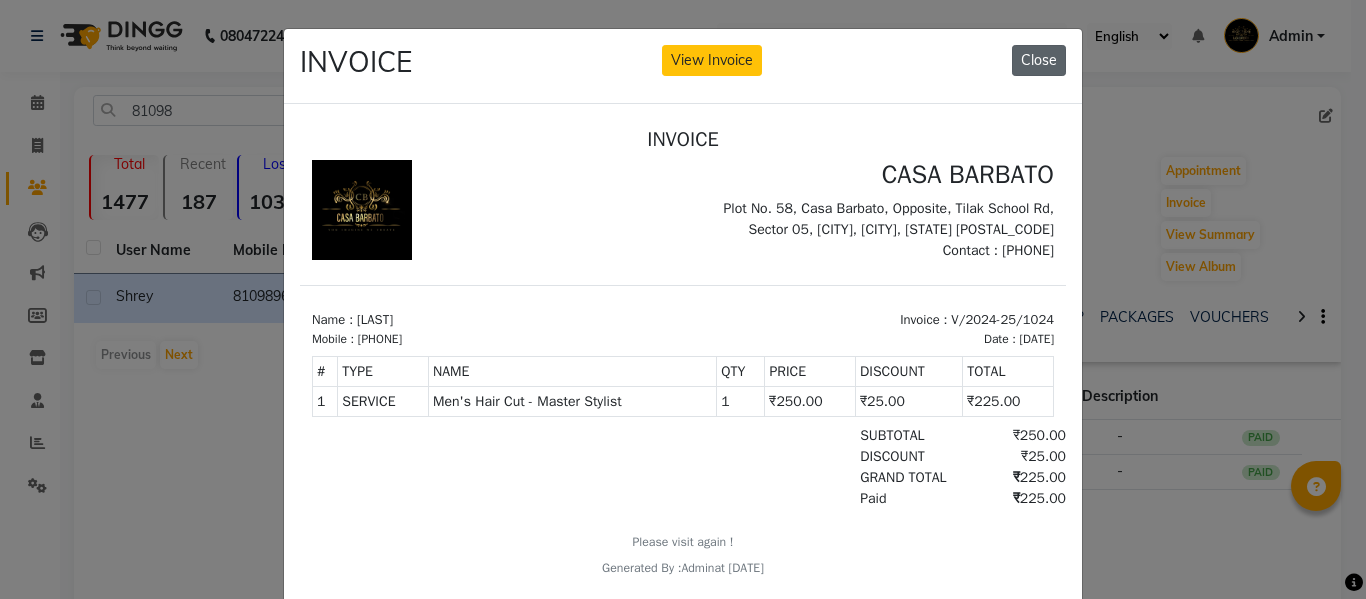 click on "Close" 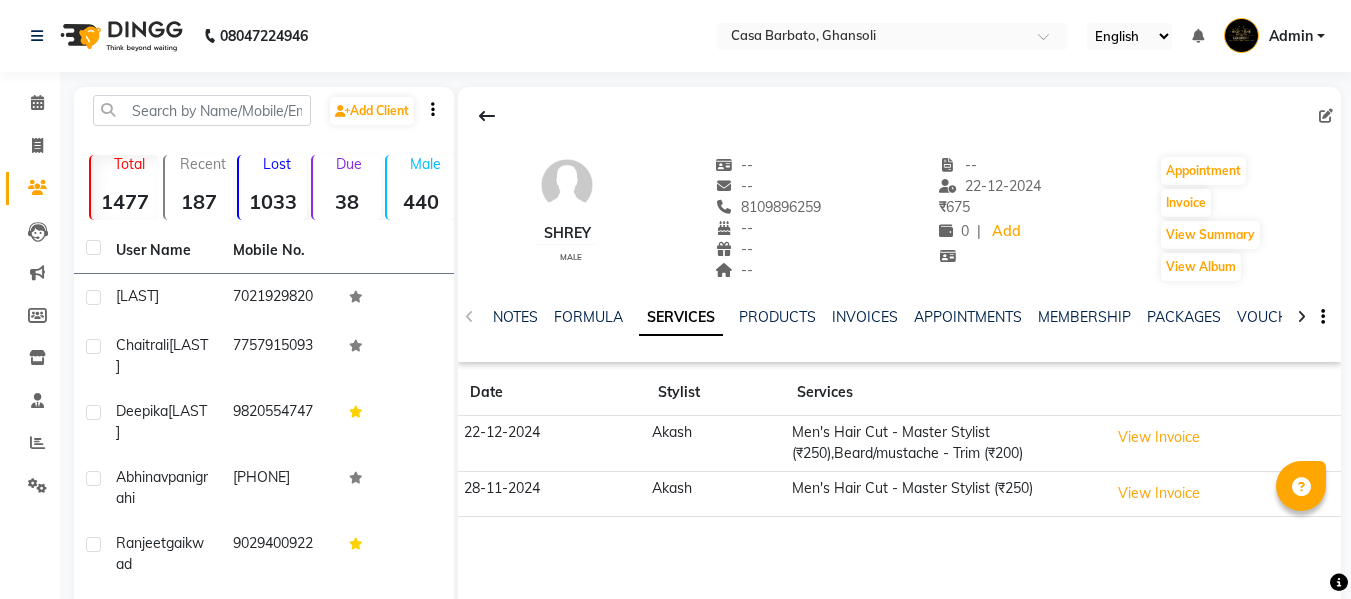 scroll, scrollTop: 0, scrollLeft: 0, axis: both 